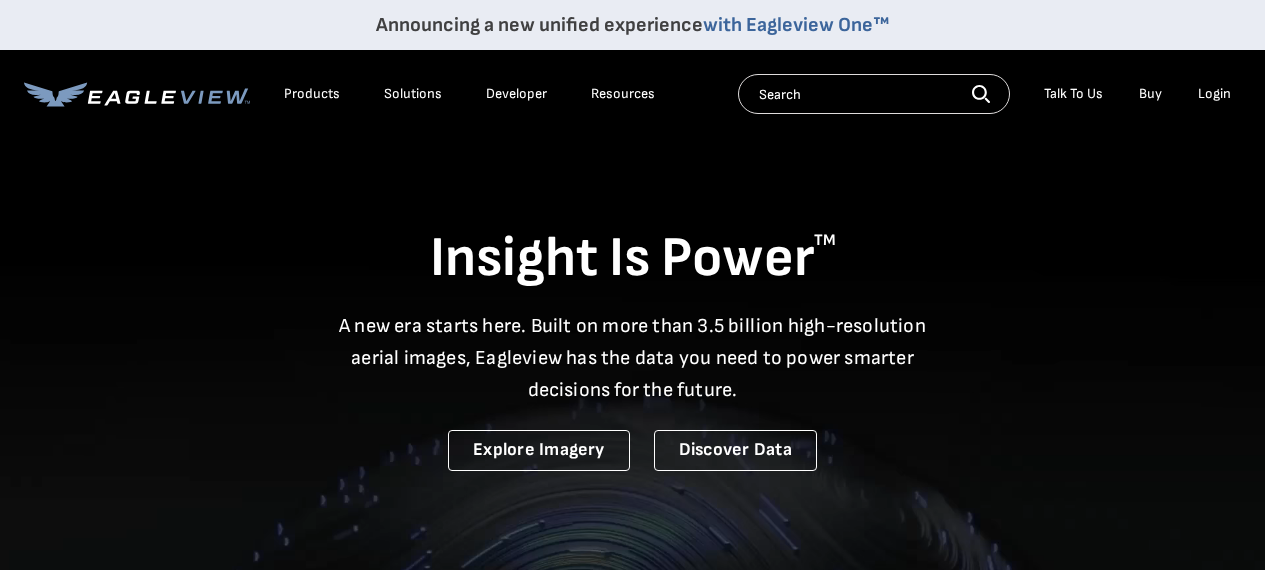 scroll, scrollTop: 0, scrollLeft: 0, axis: both 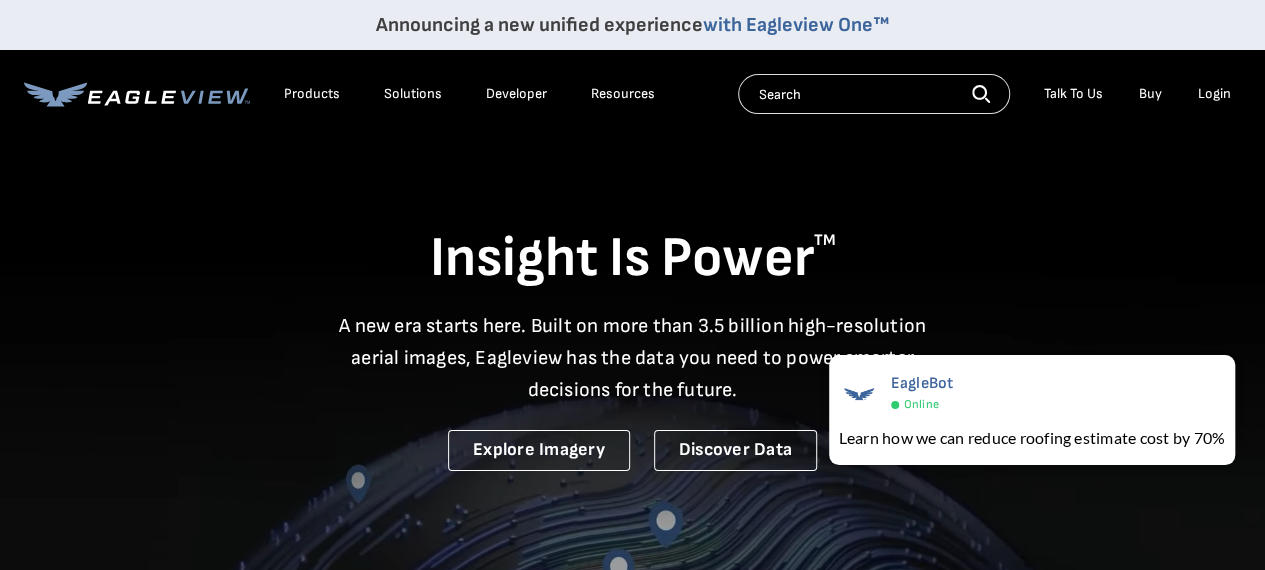 click on "Login" at bounding box center (1214, 94) 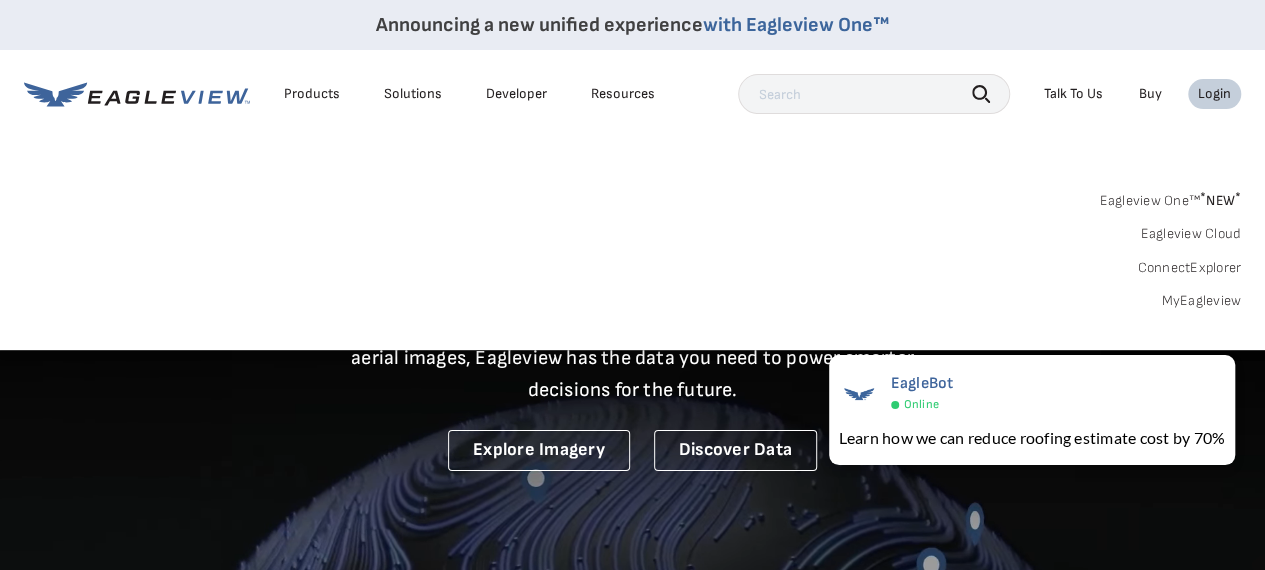 click on "MyEagleview" at bounding box center [1201, 301] 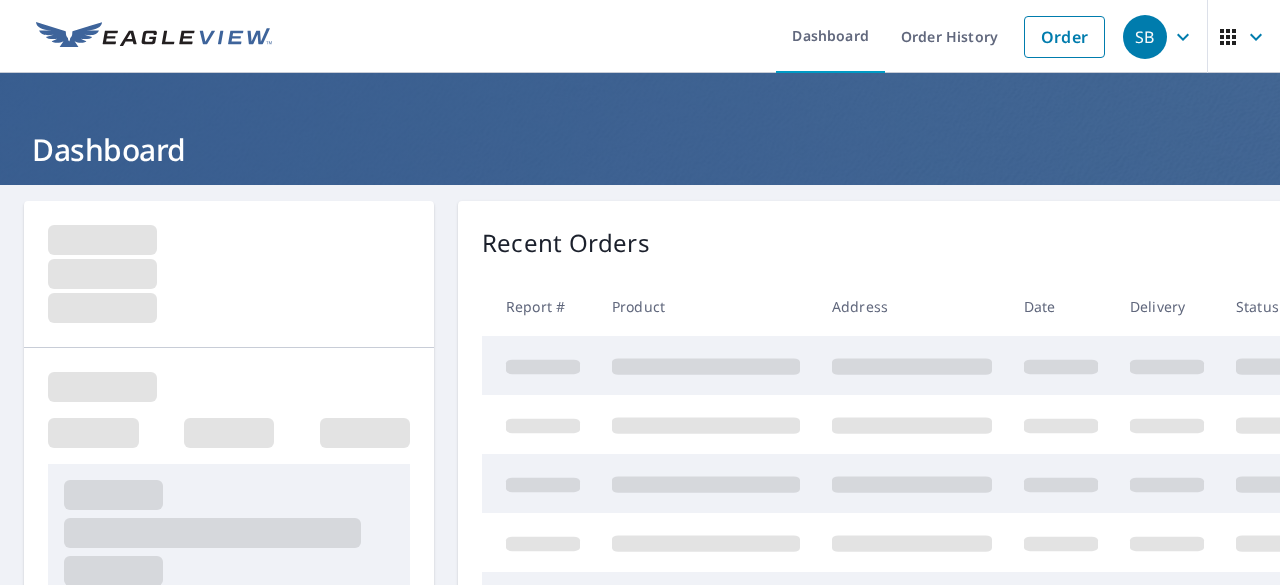 scroll, scrollTop: 0, scrollLeft: 0, axis: both 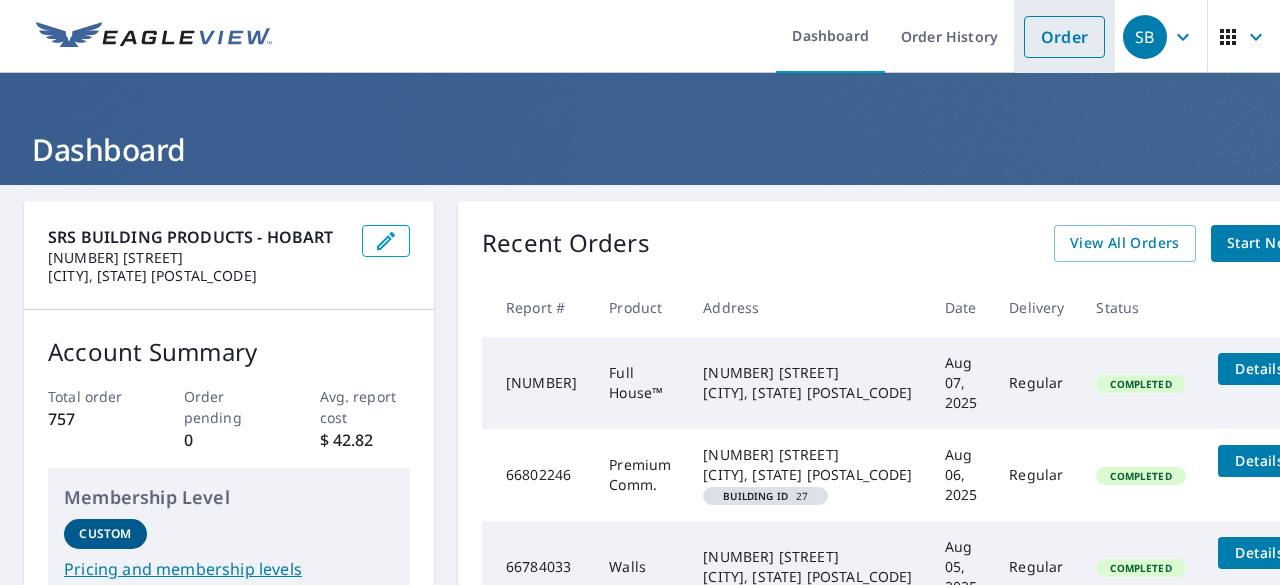 click on "Order" at bounding box center (1064, 37) 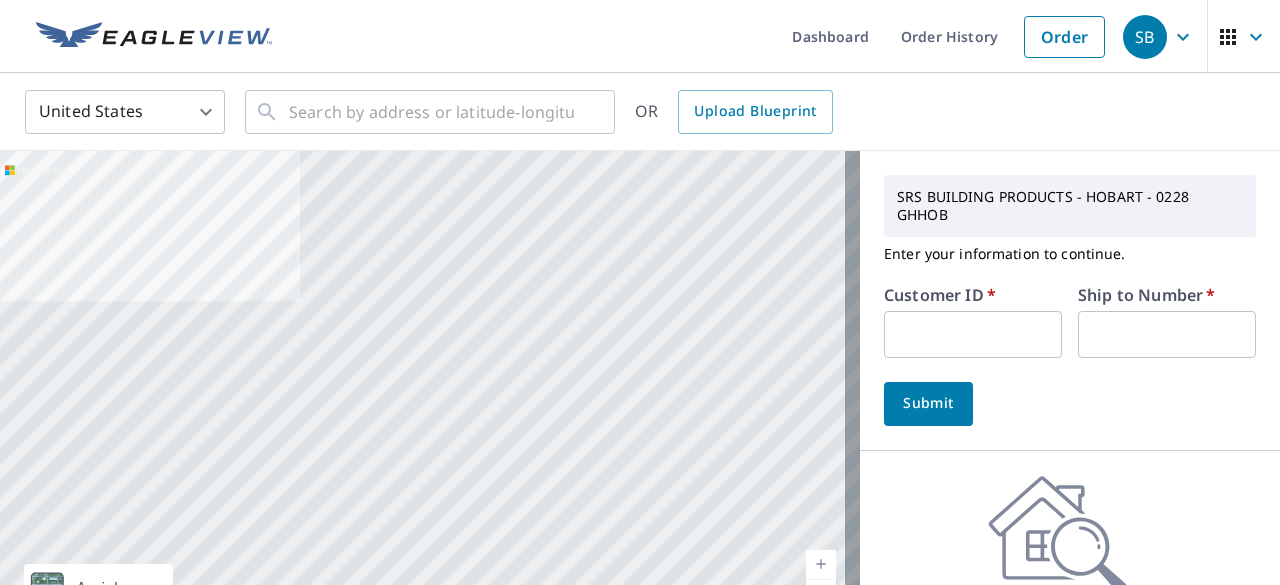 click at bounding box center [973, 334] 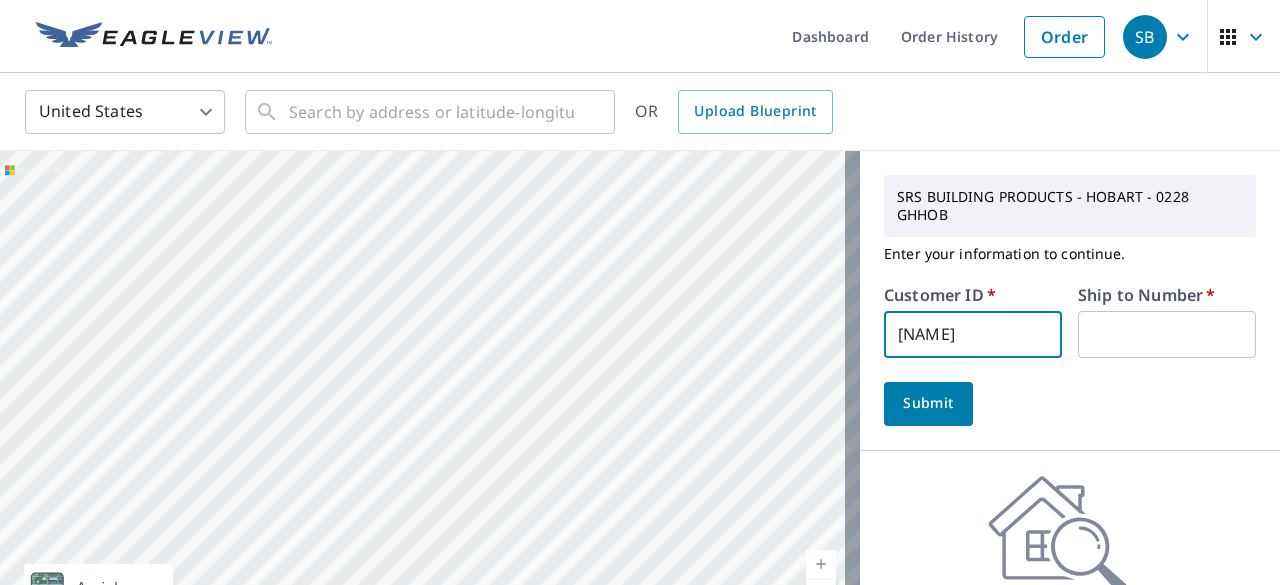 type on "[NAME]" 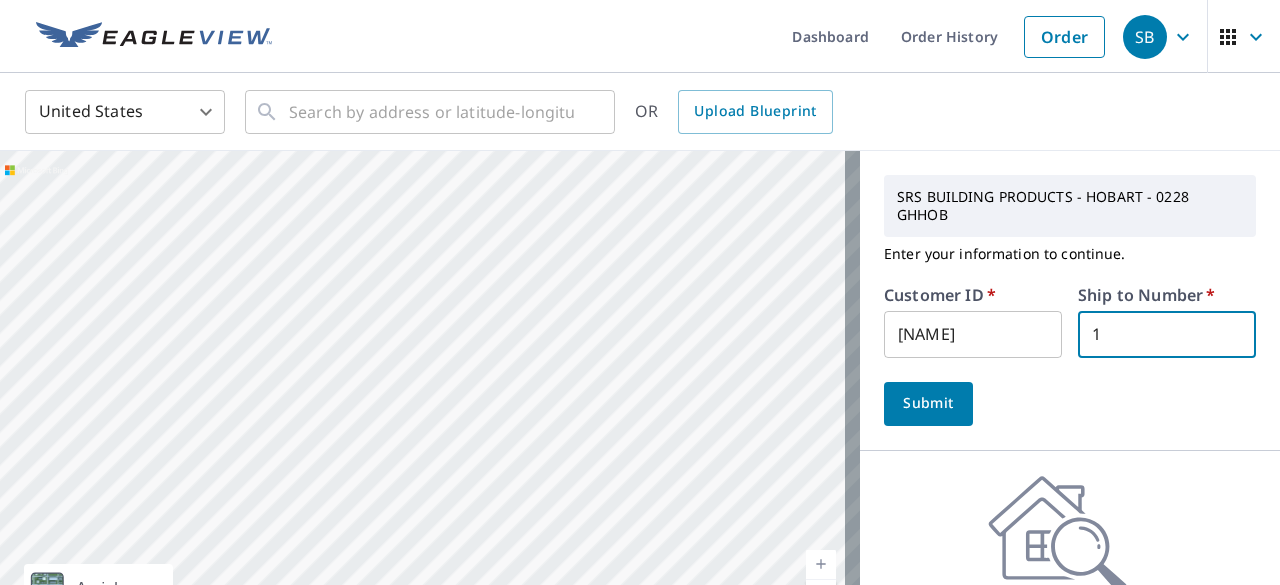 type on "1" 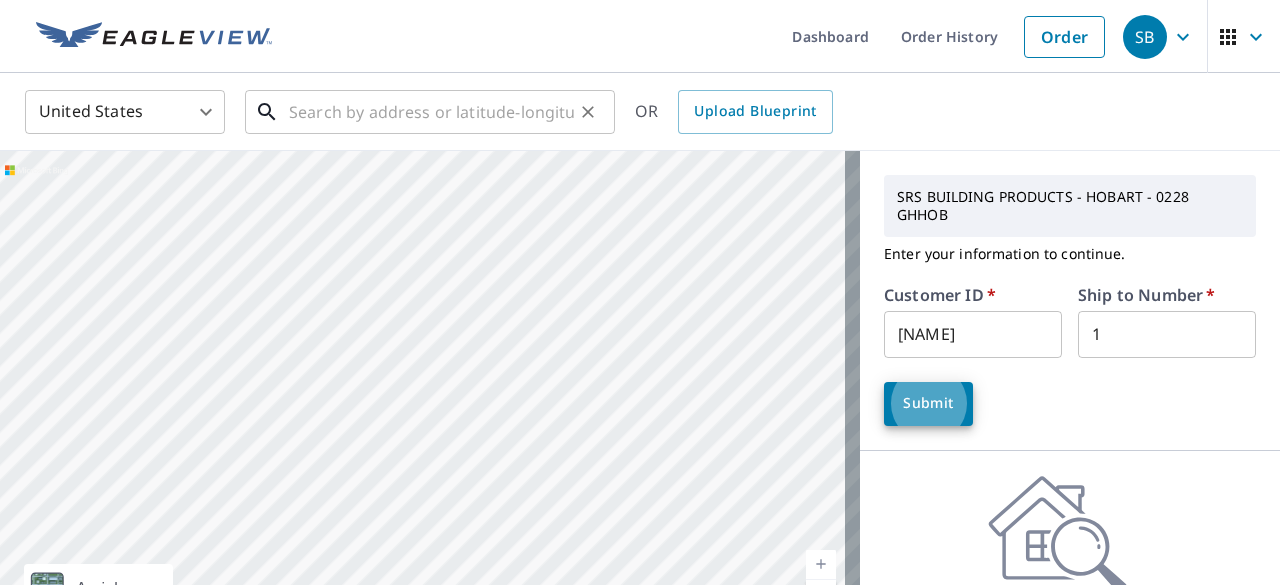 click at bounding box center (431, 112) 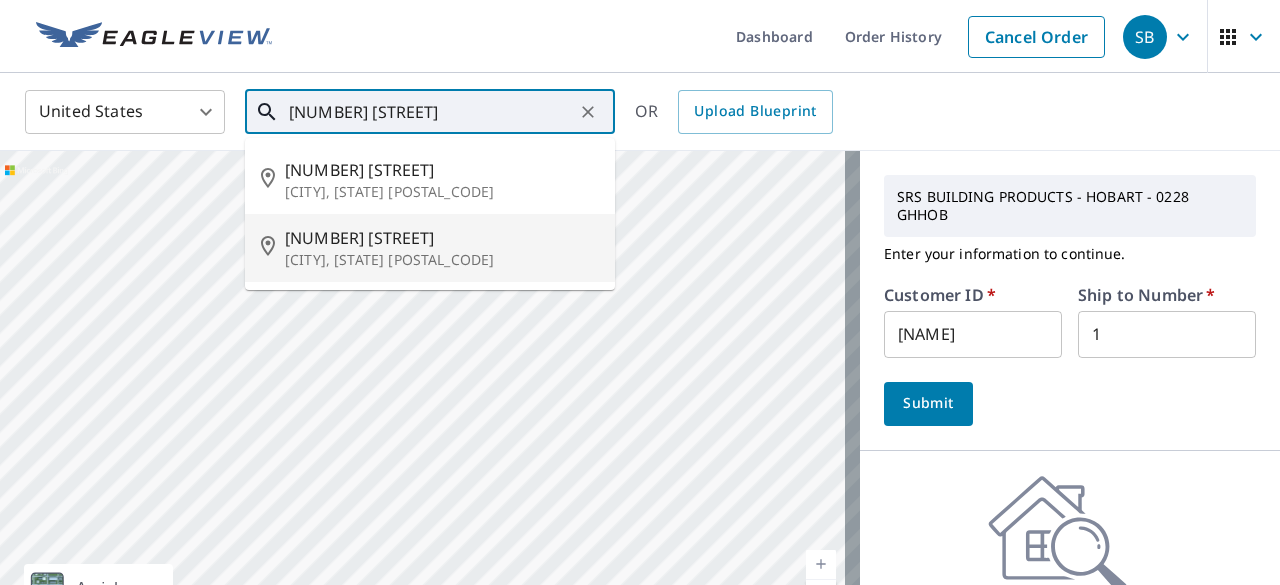click on "[NUMBER] [STREET]" at bounding box center [442, 238] 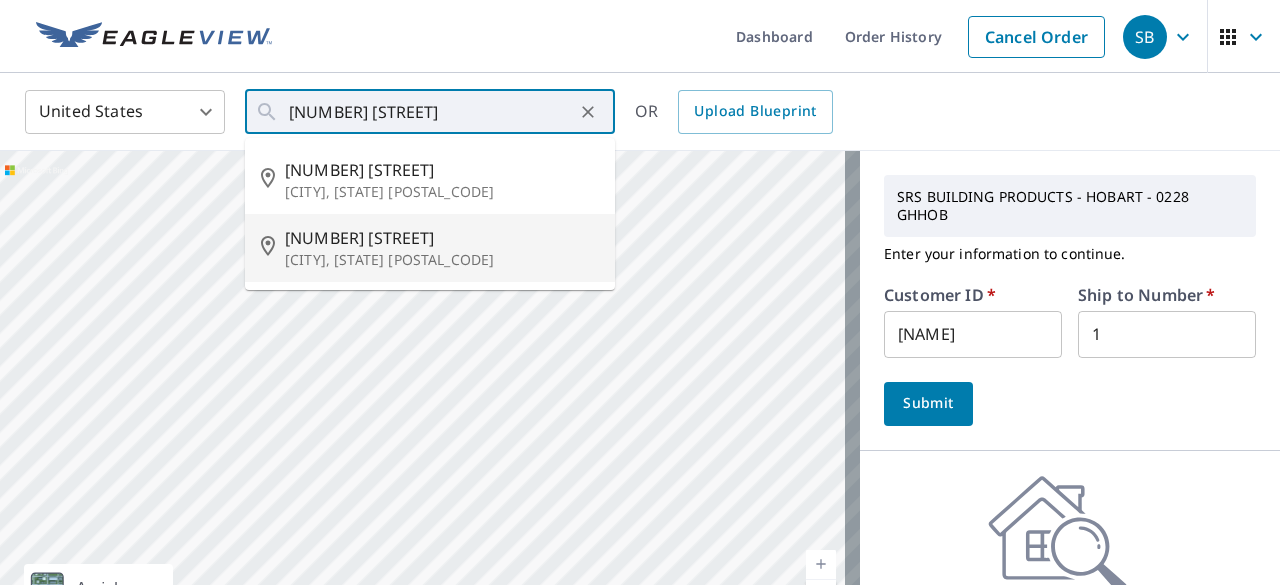 type on "[NUMBER] [STREET] [CITY], [STATE] [POSTAL_CODE]" 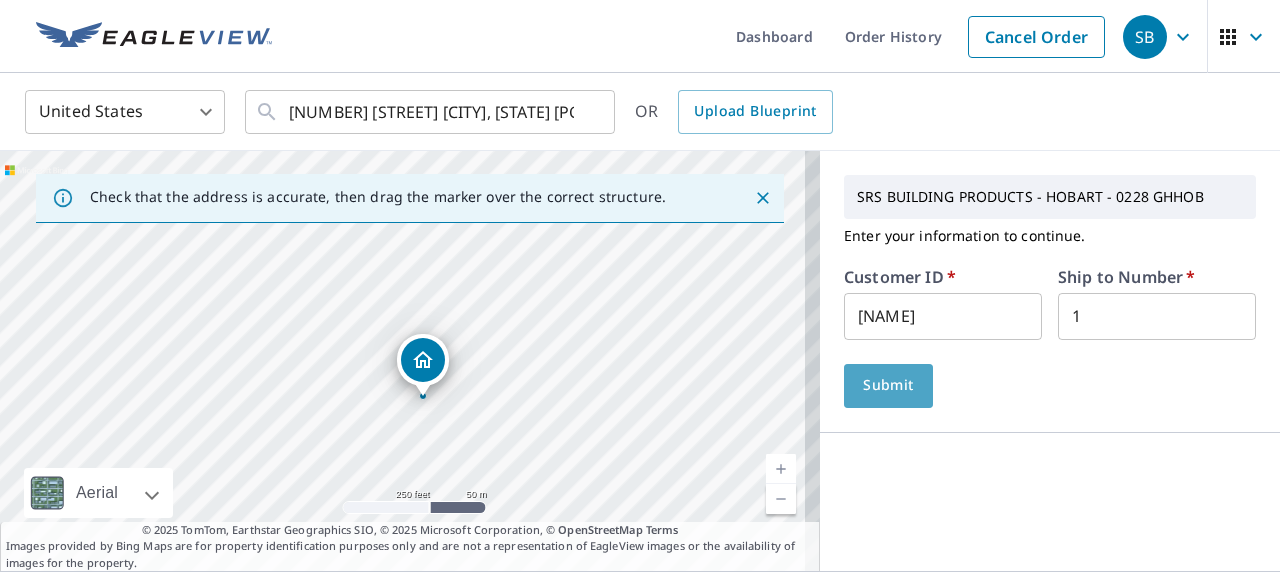 click on "Submit" at bounding box center [888, 385] 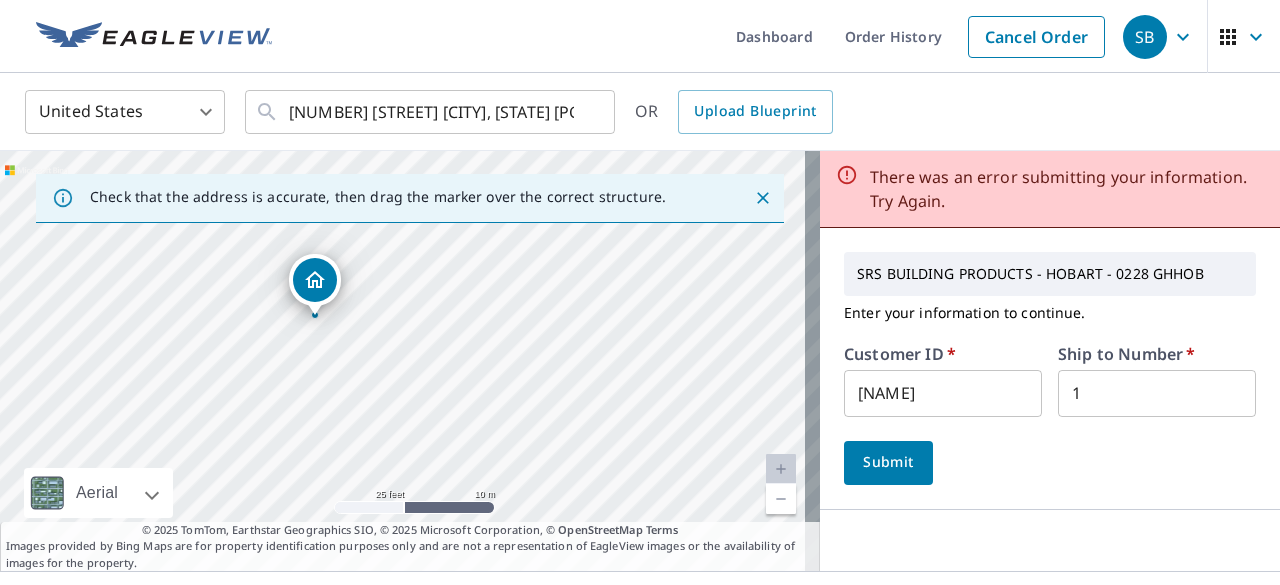 drag, startPoint x: 431, startPoint y: 351, endPoint x: 544, endPoint y: 239, distance: 159.1006 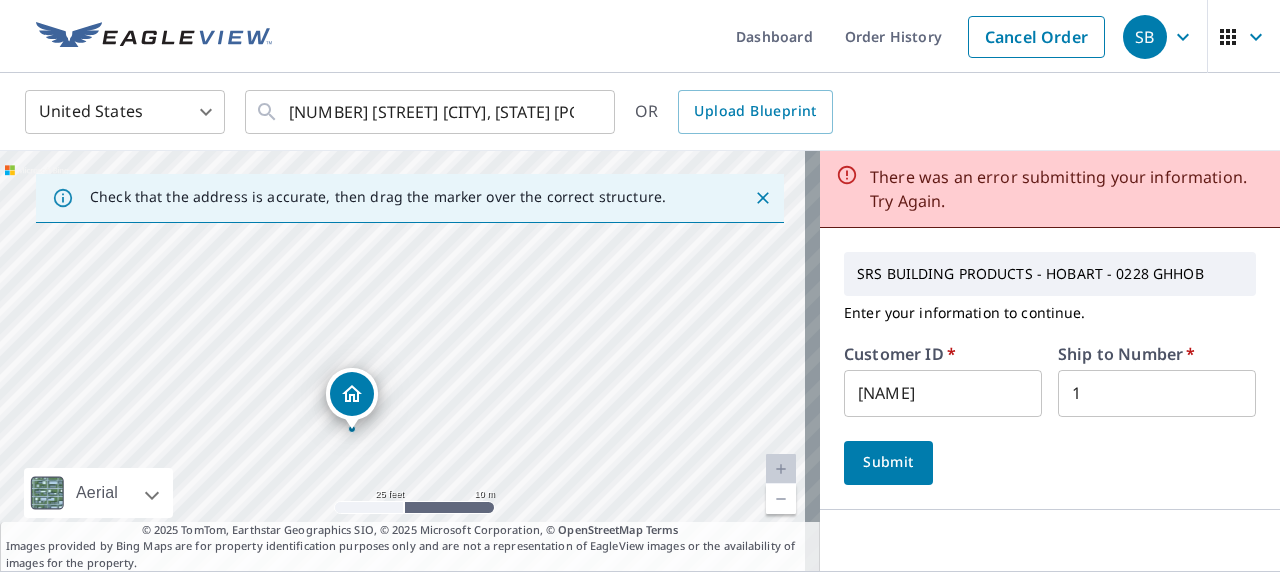 drag, startPoint x: 530, startPoint y: 311, endPoint x: 555, endPoint y: 347, distance: 43.829212 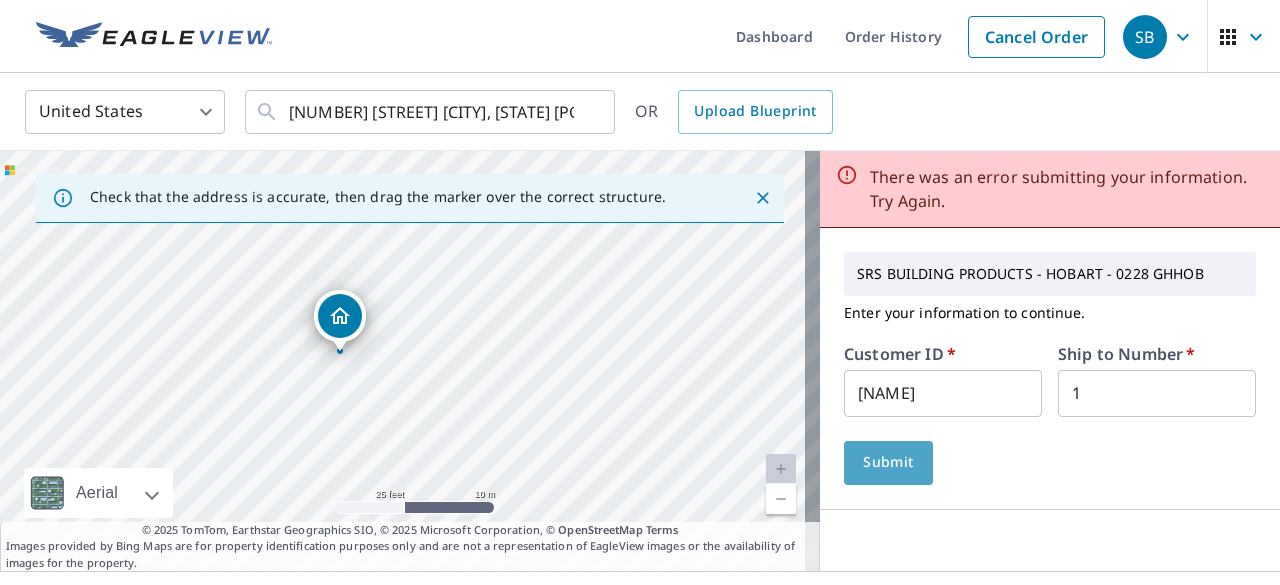 click on "Submit" at bounding box center [888, 462] 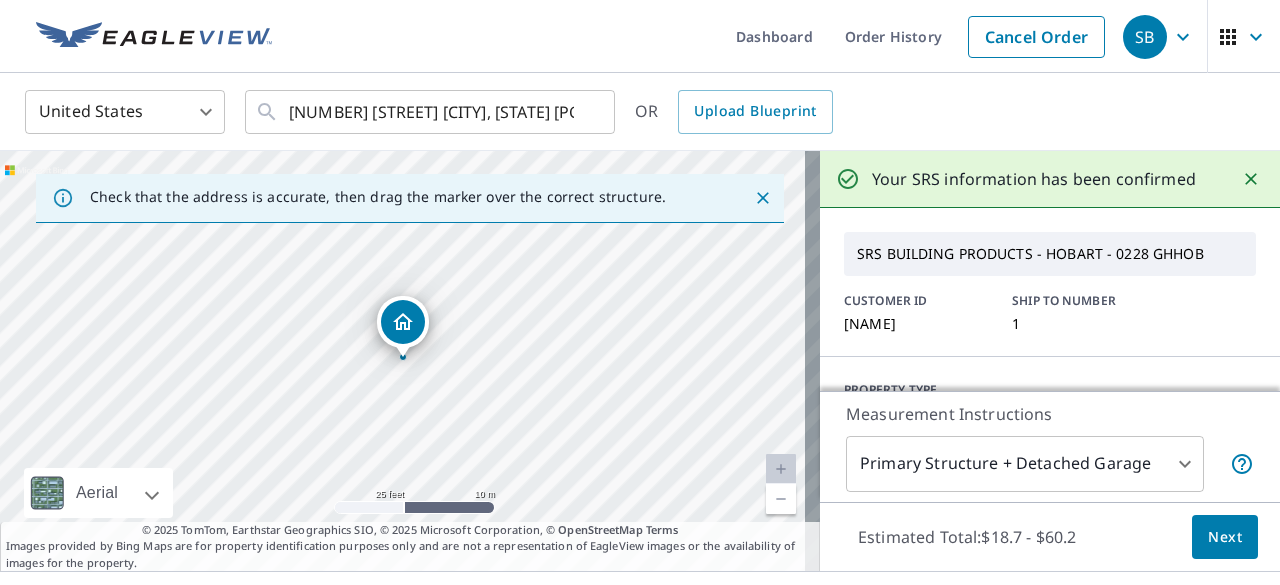 scroll, scrollTop: 36, scrollLeft: 0, axis: vertical 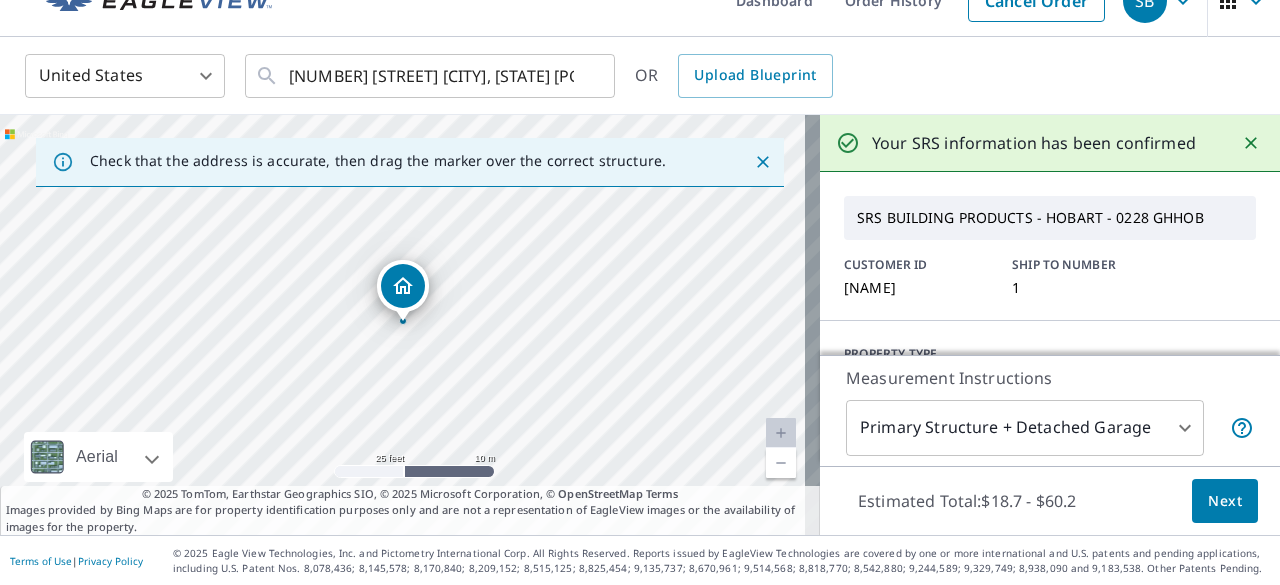click on "SB SB
Dashboard Order History Cancel Order SB United States US ​ [NUMBER] [STREET] [CITY], [STATE] [POSTAL_CODE] ​ OR Upload Blueprint Check that the address is accurate, then drag the marker over the correct structure. [NUMBER] [STREET] [CITY], [STATE] [POSTAL_CODE] Aerial Road A standard road map Aerial A detailed look from above Labels Labels 25 feet 10 m © 2025 TomTom, © Vexcel Imaging, © 2025 Microsoft Corporation,  © OpenStreetMap Terms © 2025 TomTom, Earthstar Geographics SIO, © 2025 Microsoft Corporation, ©   OpenStreetMap   Terms Images provided by Bing Maps are for property identification purposes only and are not a representation of EagleView images or the availability of images for the property. Your SRS information has been confirmed SRS BUILDING PRODUCTS - HOBART - 0228 GHHOB CUSTOMER ID [NAME] SHIP TO NUMBER 1 PROPERTY TYPE Residential Commercial Multi-Family This is a complex BUILDING ID [NUMBER] [STREET], [CITY], [STATE], [POSTAL_CODE] Full House Products New Full House™ [PRICE] Roof Products New" at bounding box center [640, 292] 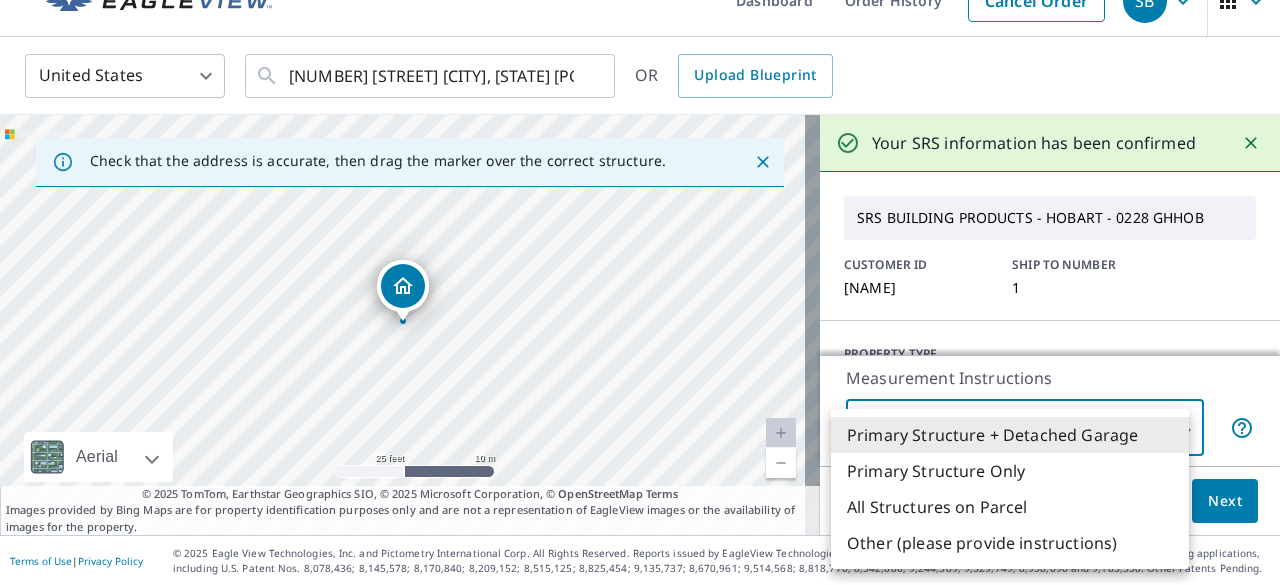 click on "All Structures on Parcel" at bounding box center [1010, 507] 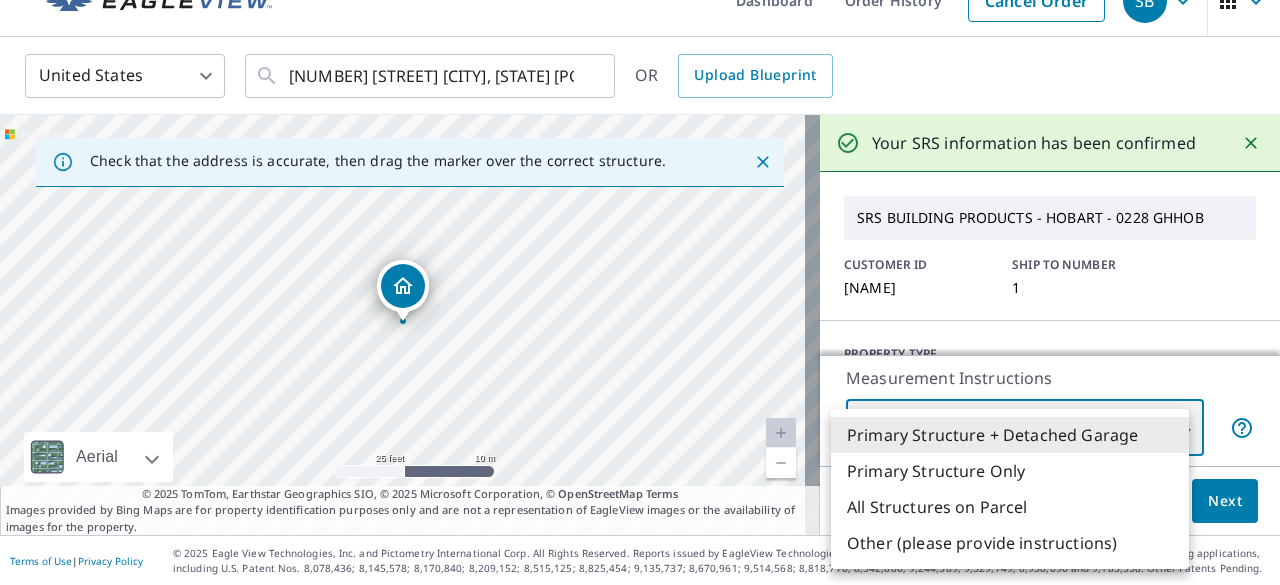 type on "3" 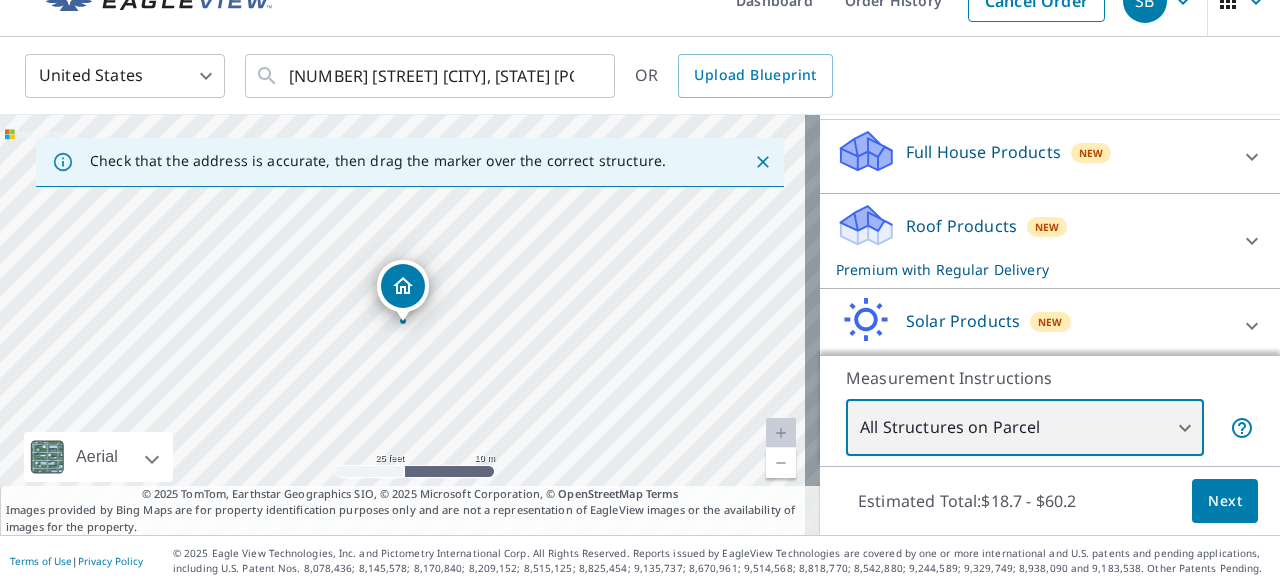 scroll, scrollTop: 435, scrollLeft: 0, axis: vertical 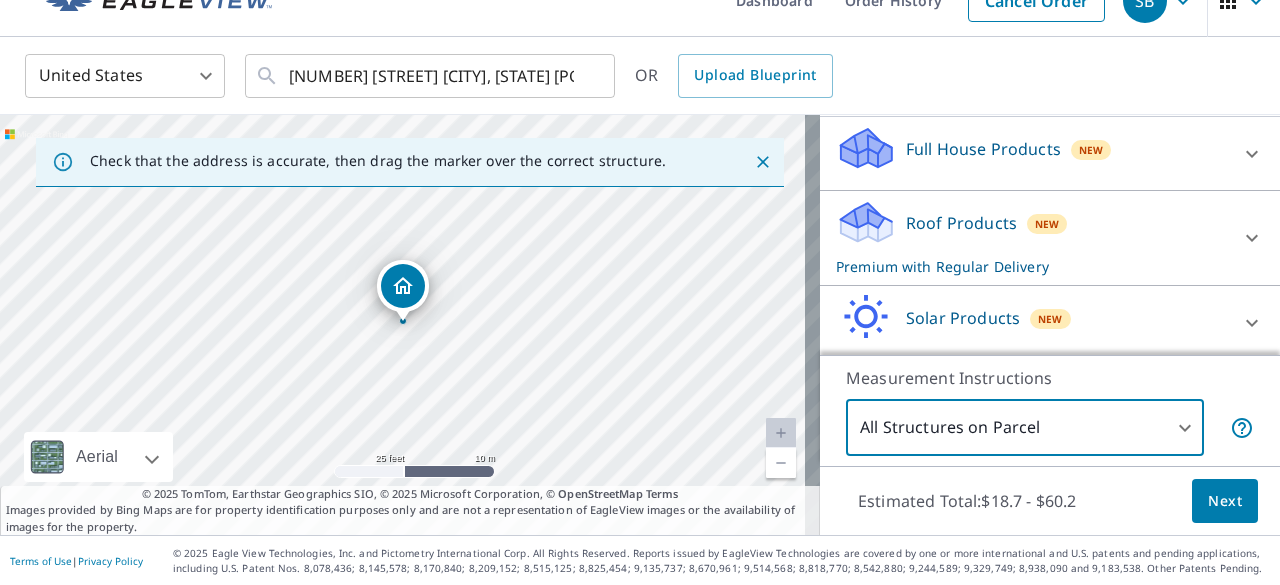 click 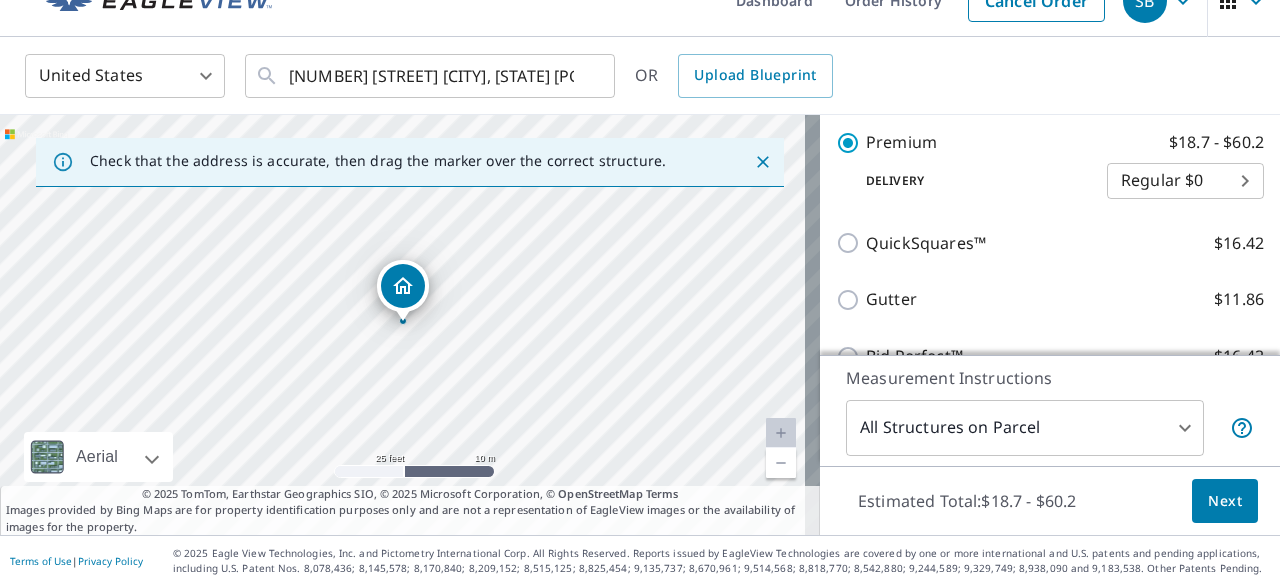scroll, scrollTop: 599, scrollLeft: 0, axis: vertical 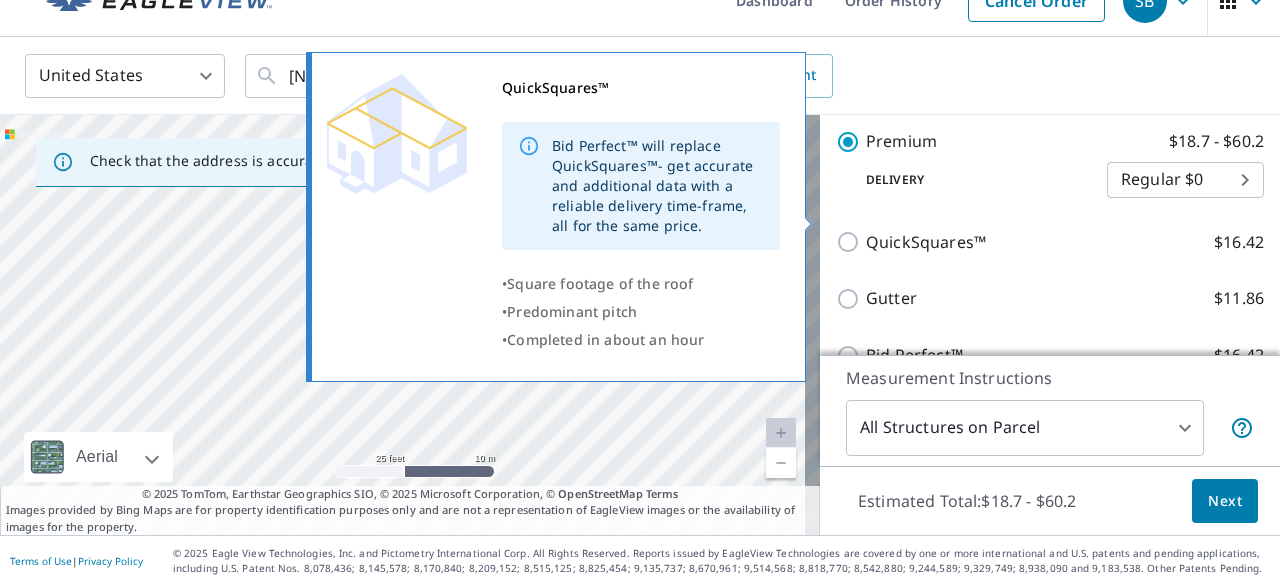 click on "QuickSquares™" at bounding box center (926, 242) 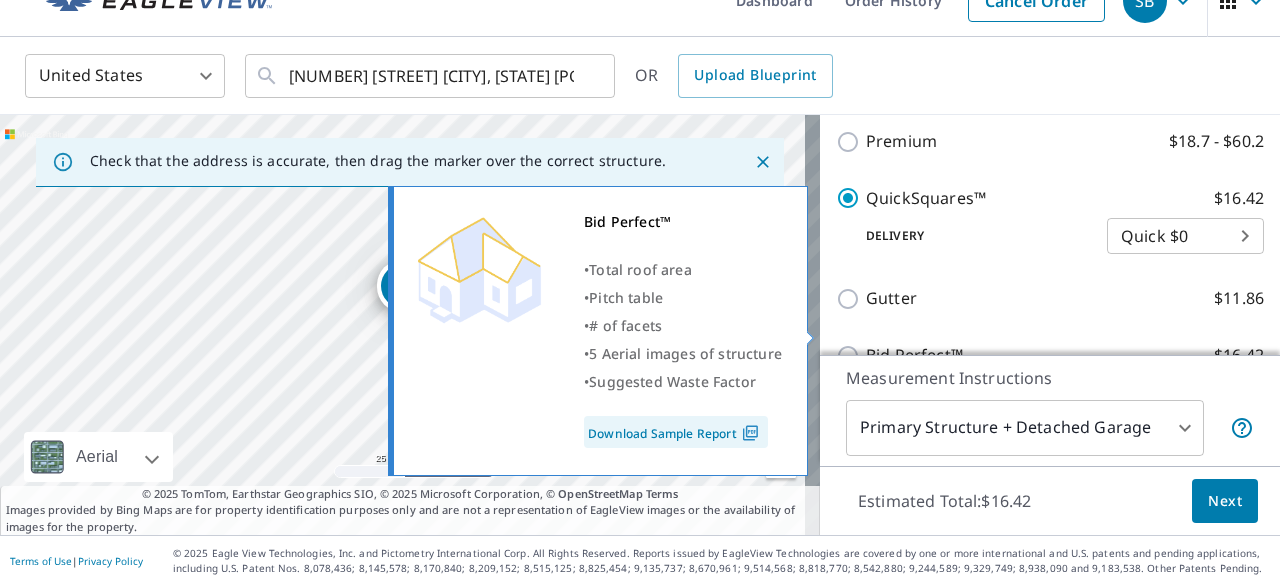 click on "Download Sample Report" at bounding box center [676, 432] 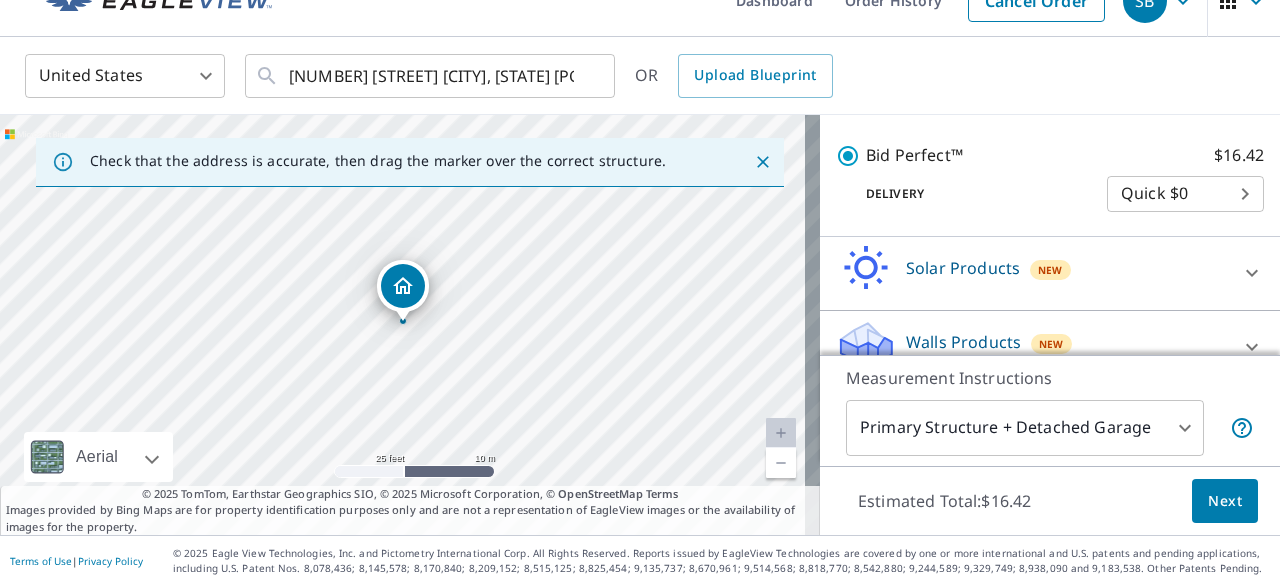 scroll, scrollTop: 759, scrollLeft: 0, axis: vertical 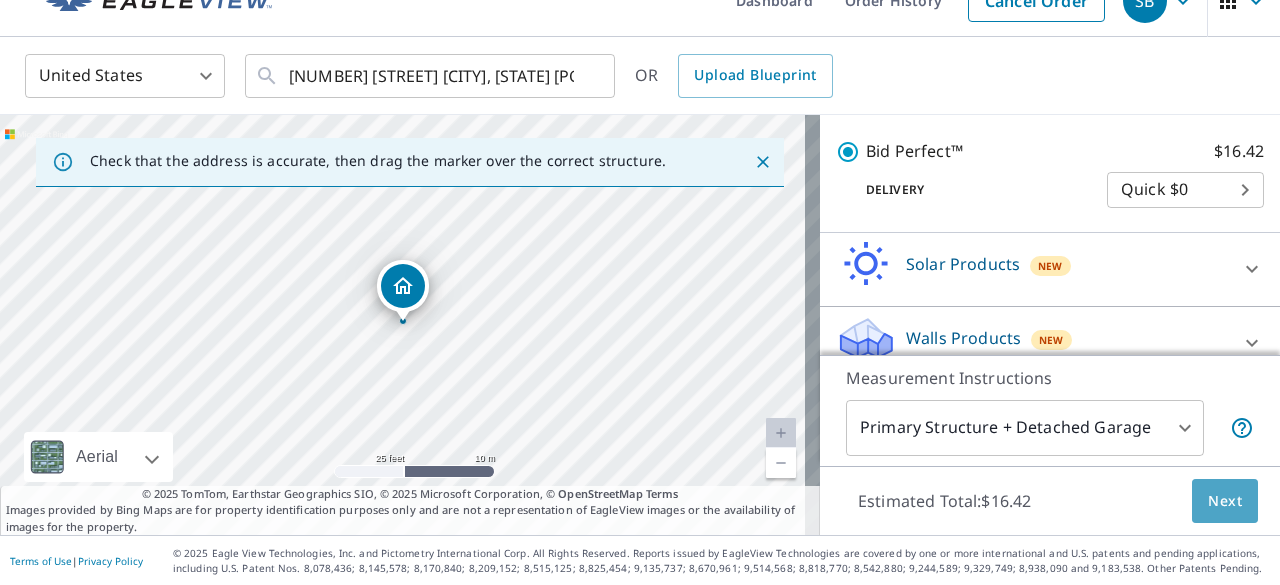 click on "Next" at bounding box center [1225, 501] 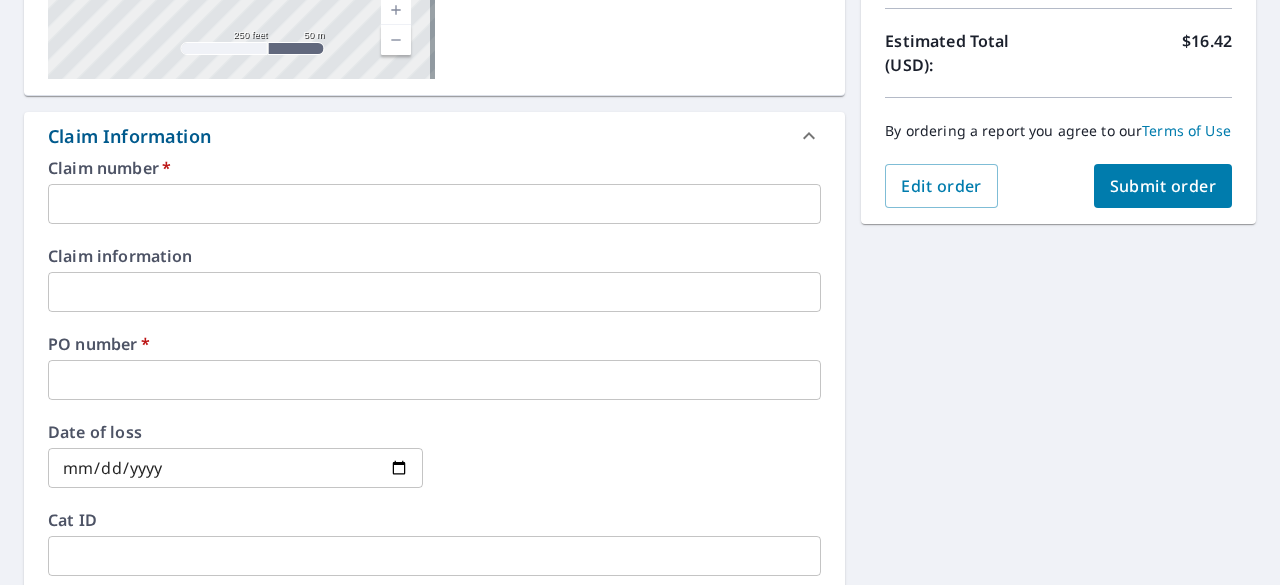 scroll, scrollTop: 440, scrollLeft: 0, axis: vertical 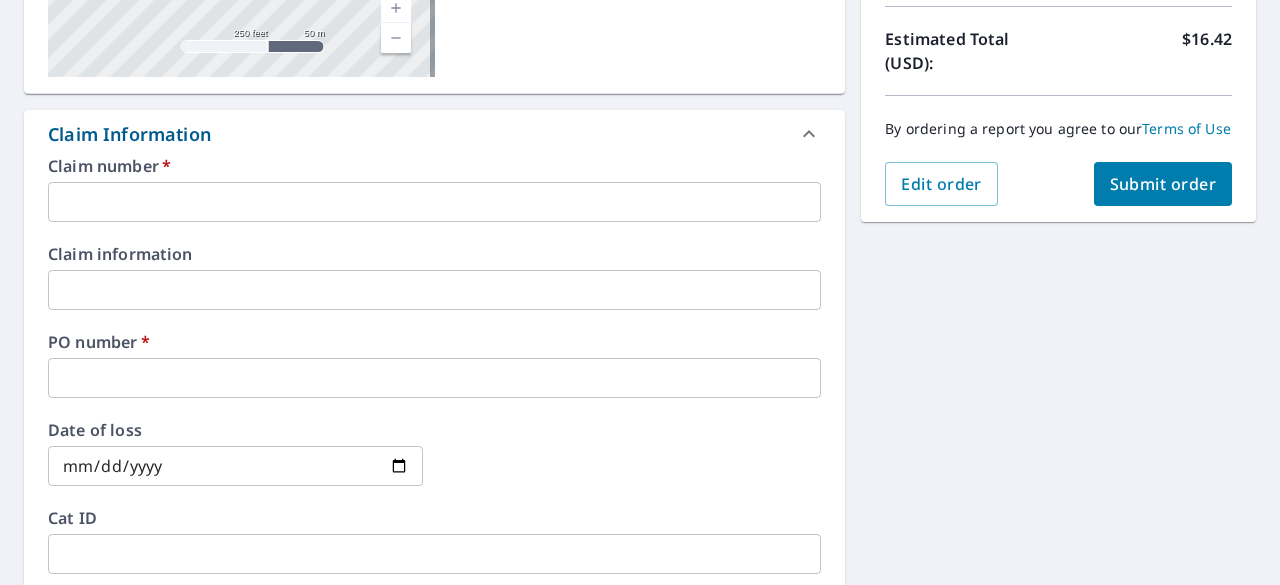 click at bounding box center [434, 202] 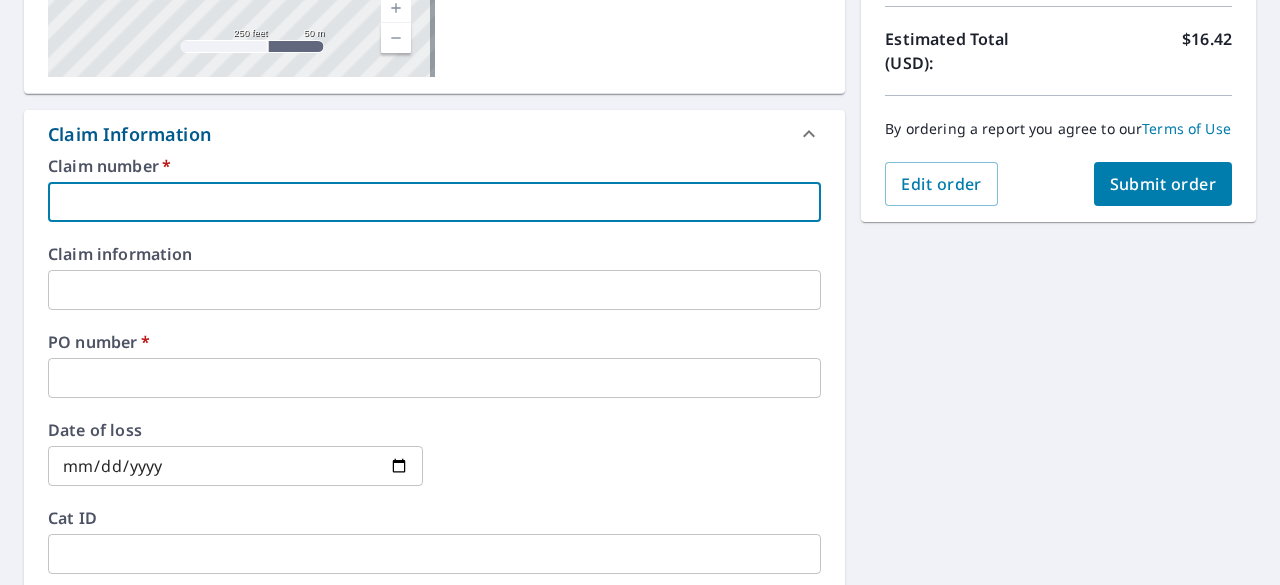 type on "1" 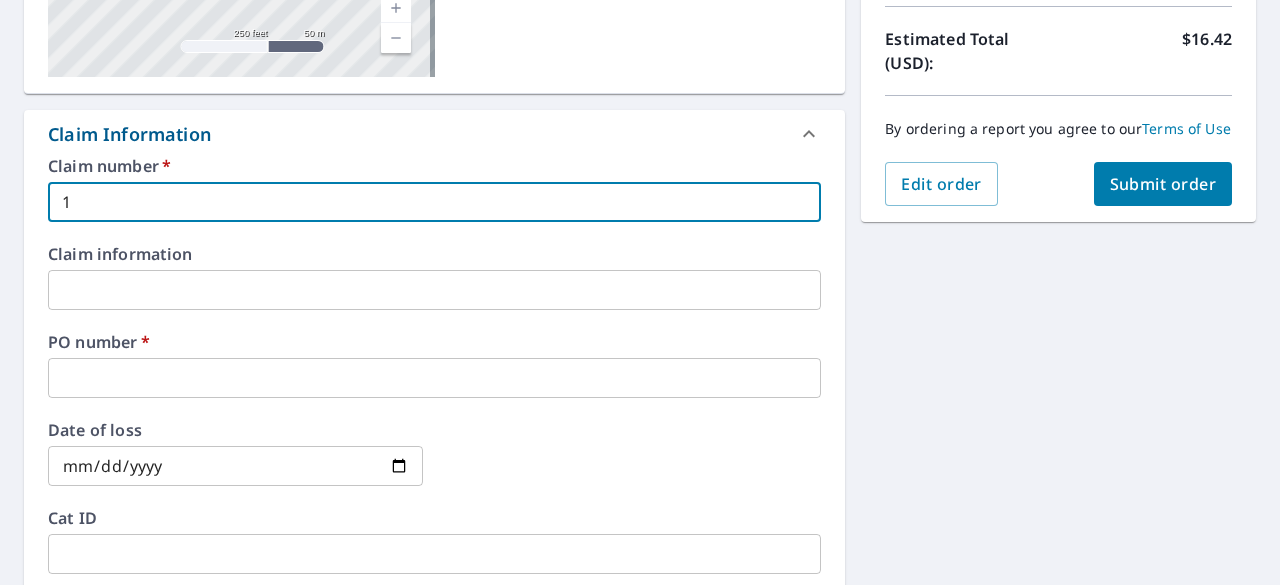 type on "1" 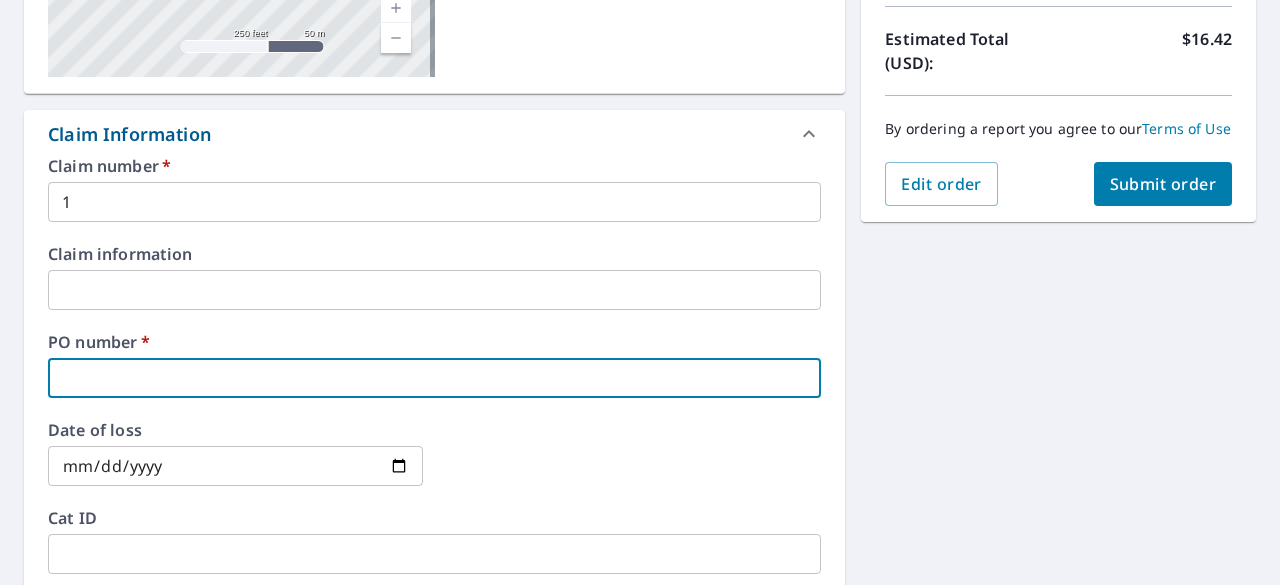 type on "J" 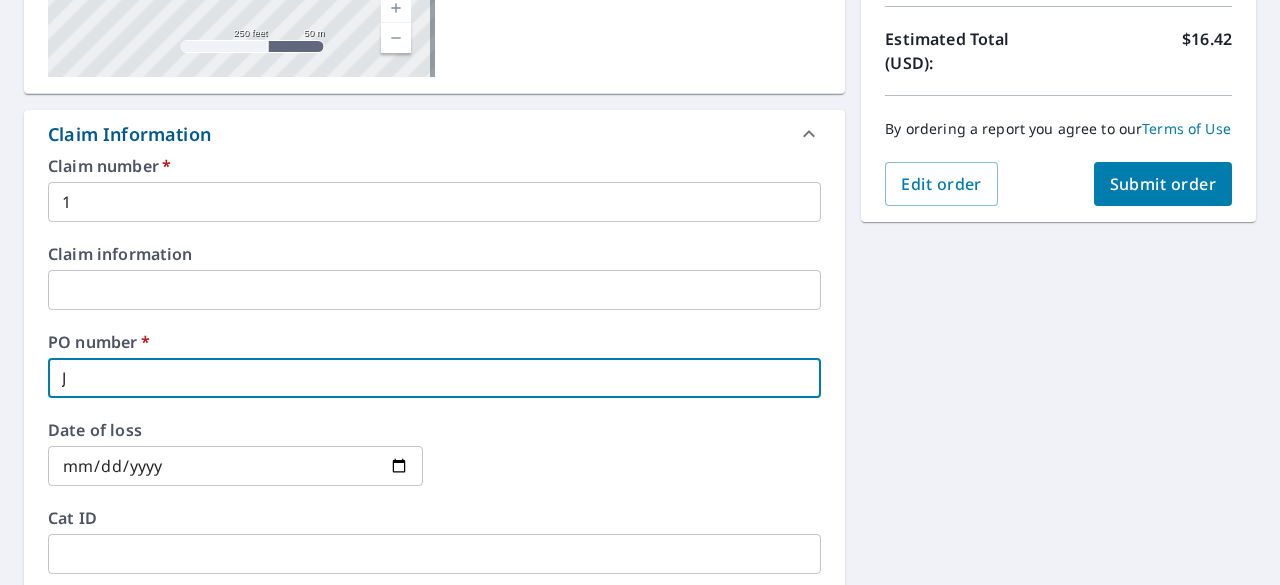 type on "J" 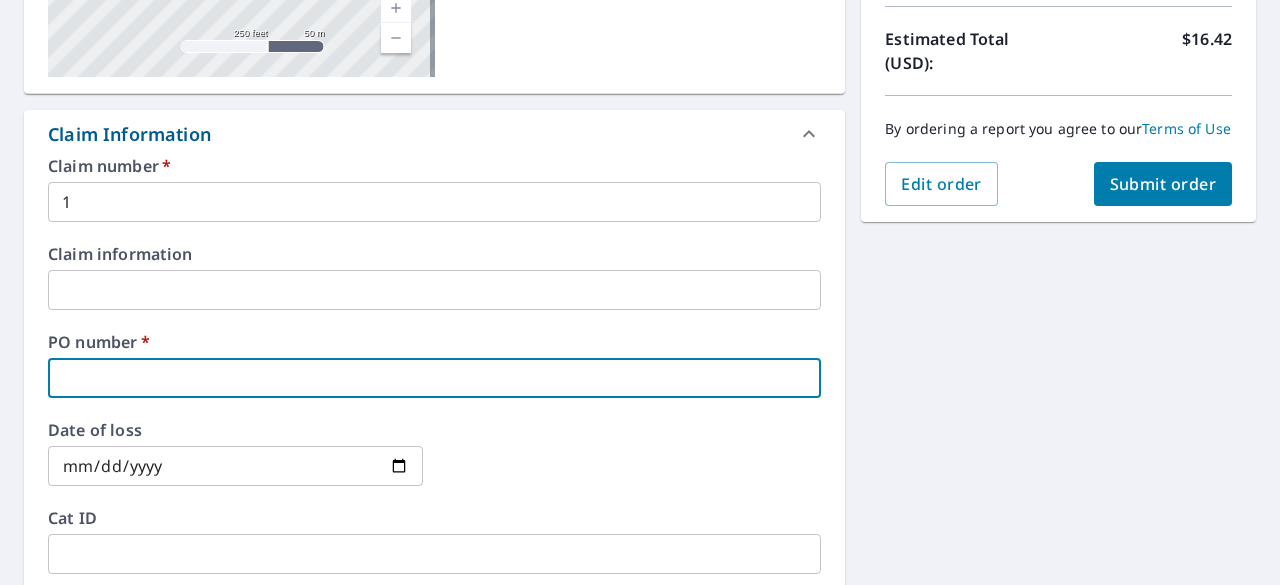 type on "s" 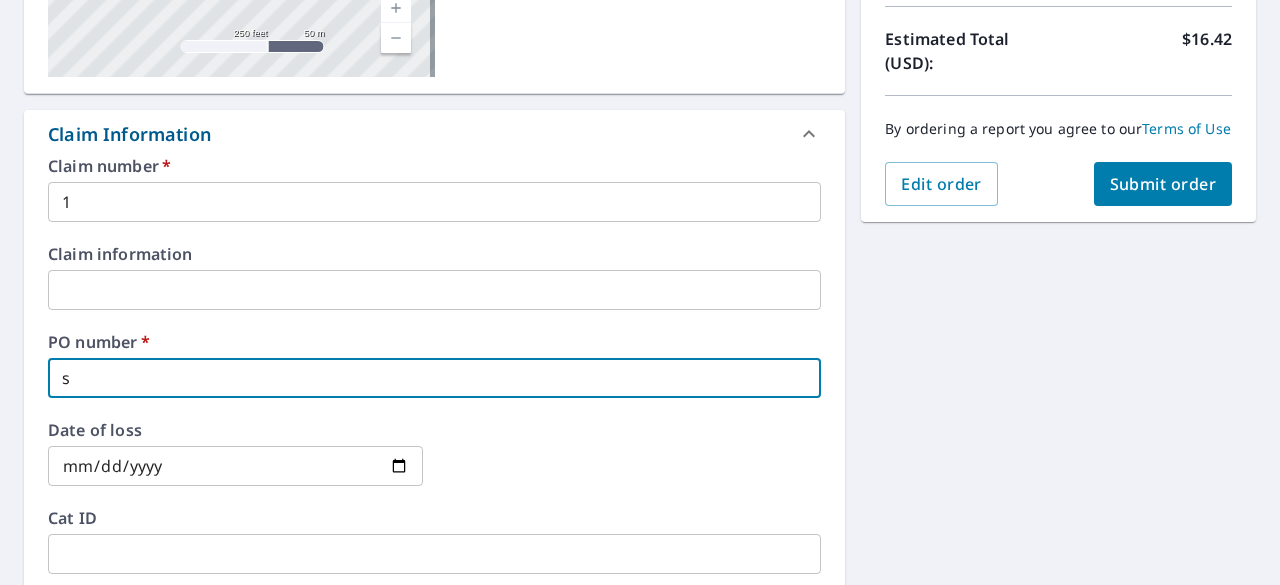 type on "sc" 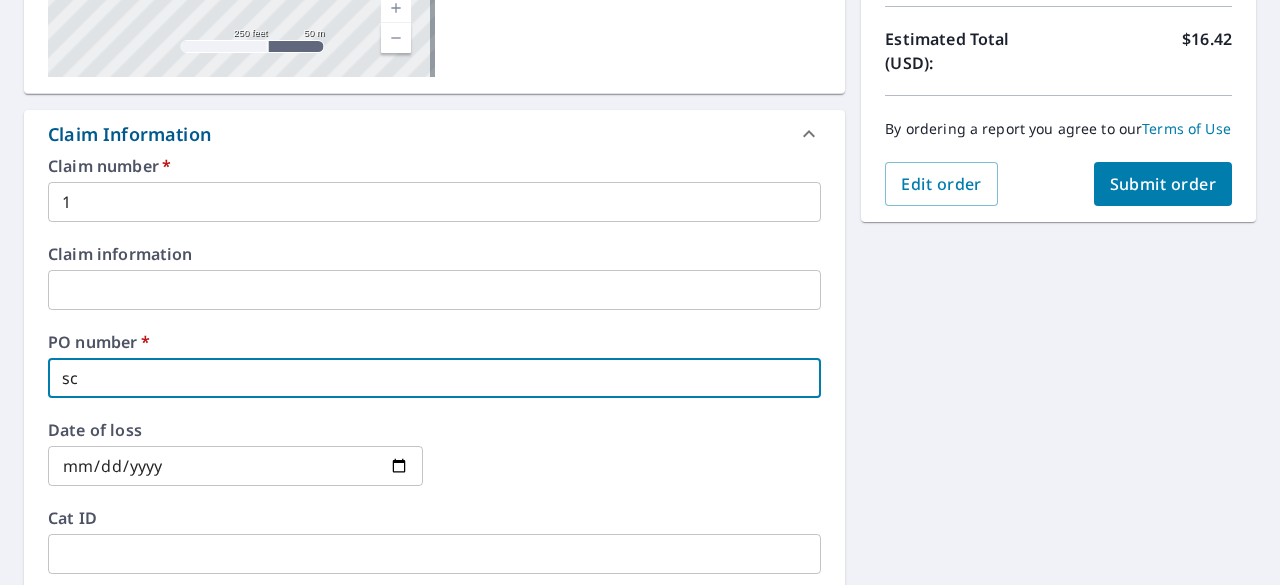type on "sch" 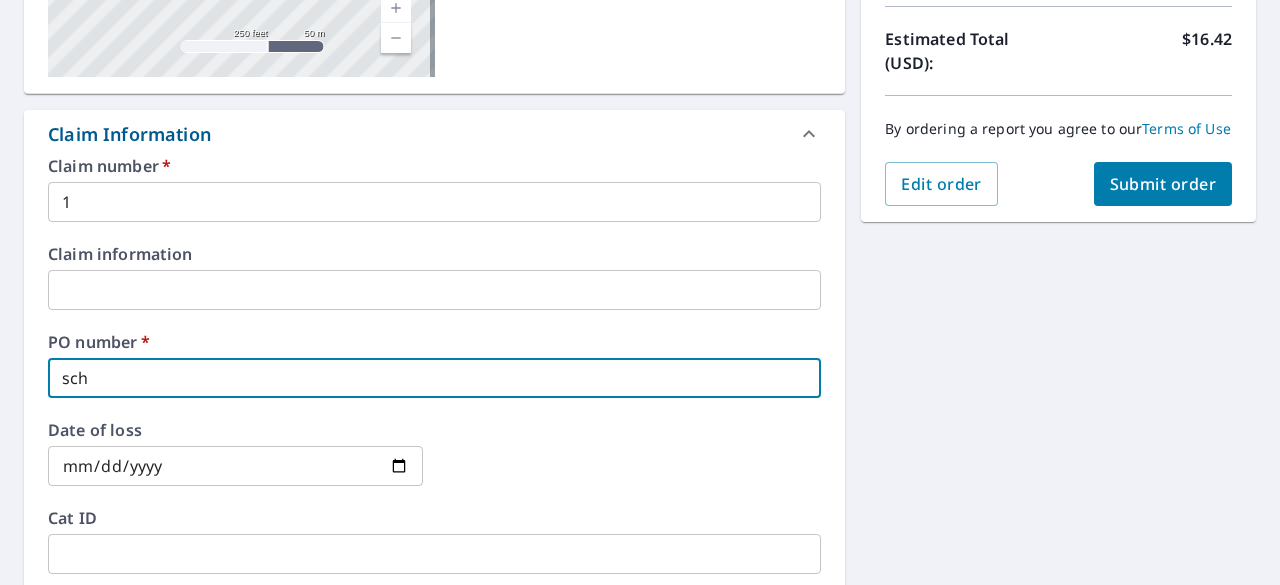 type on "sche" 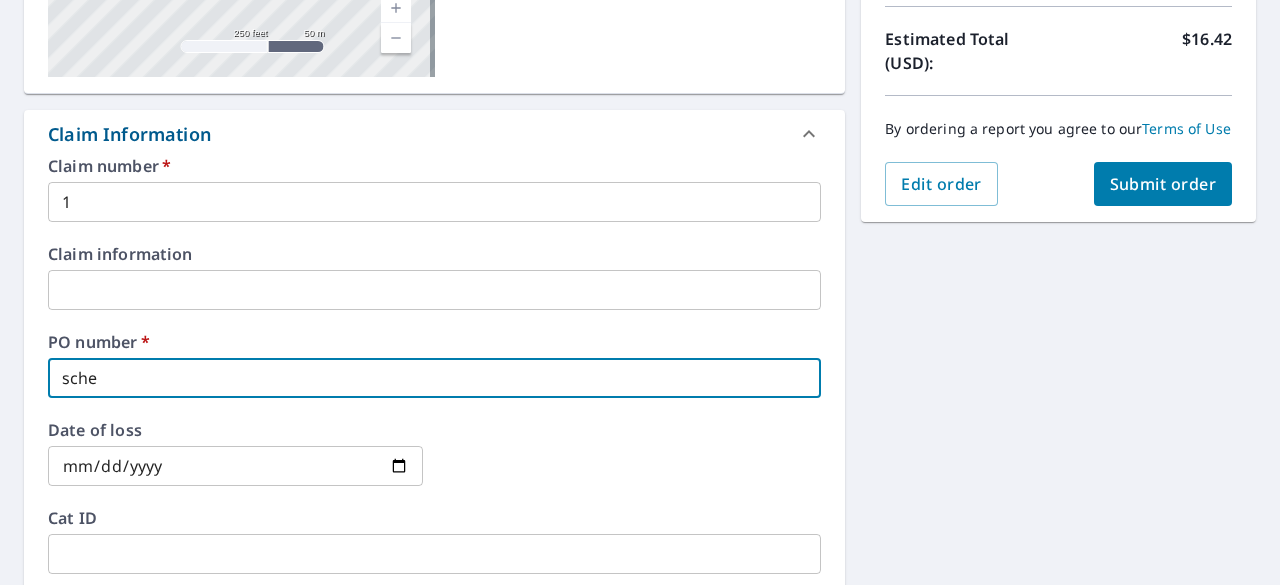 type on "sch" 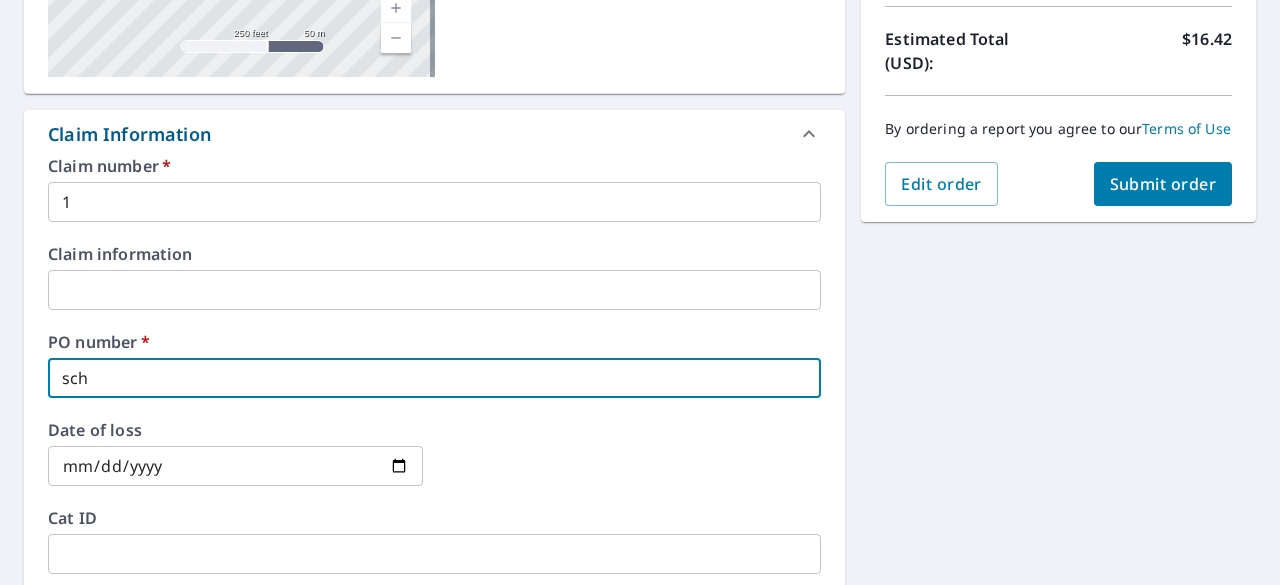type on "sc" 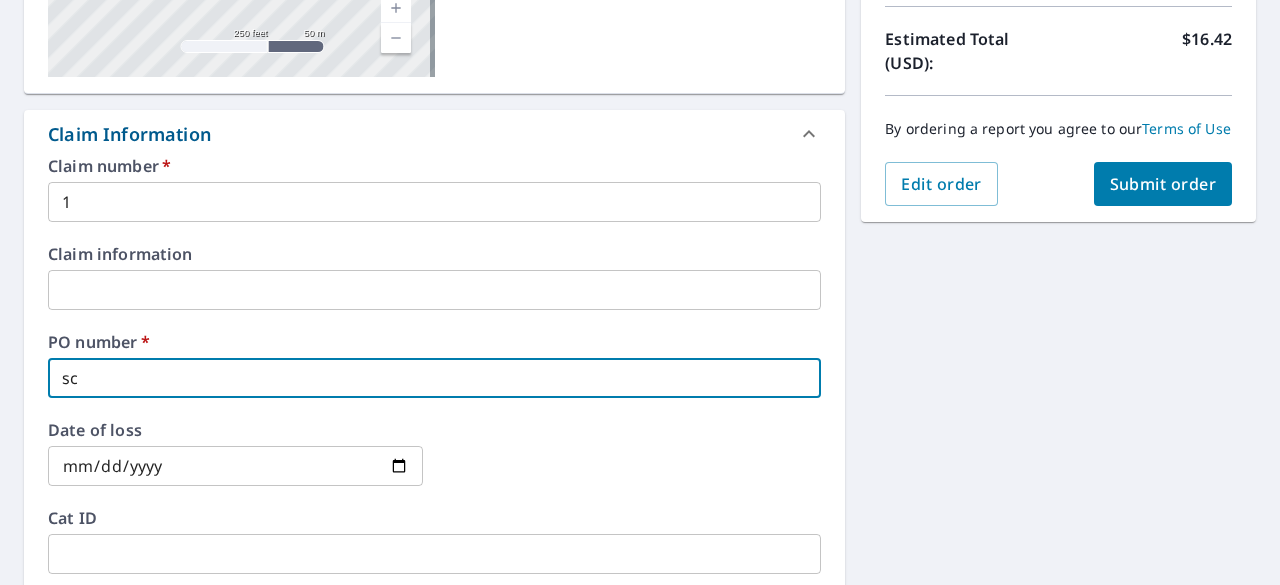 type on "s" 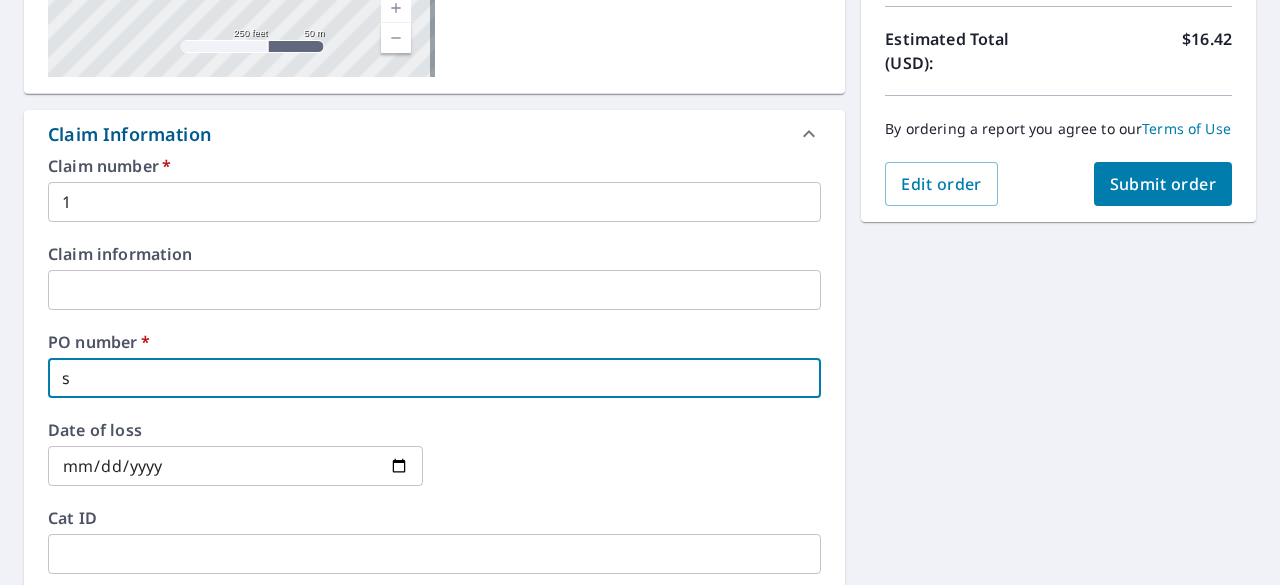 type 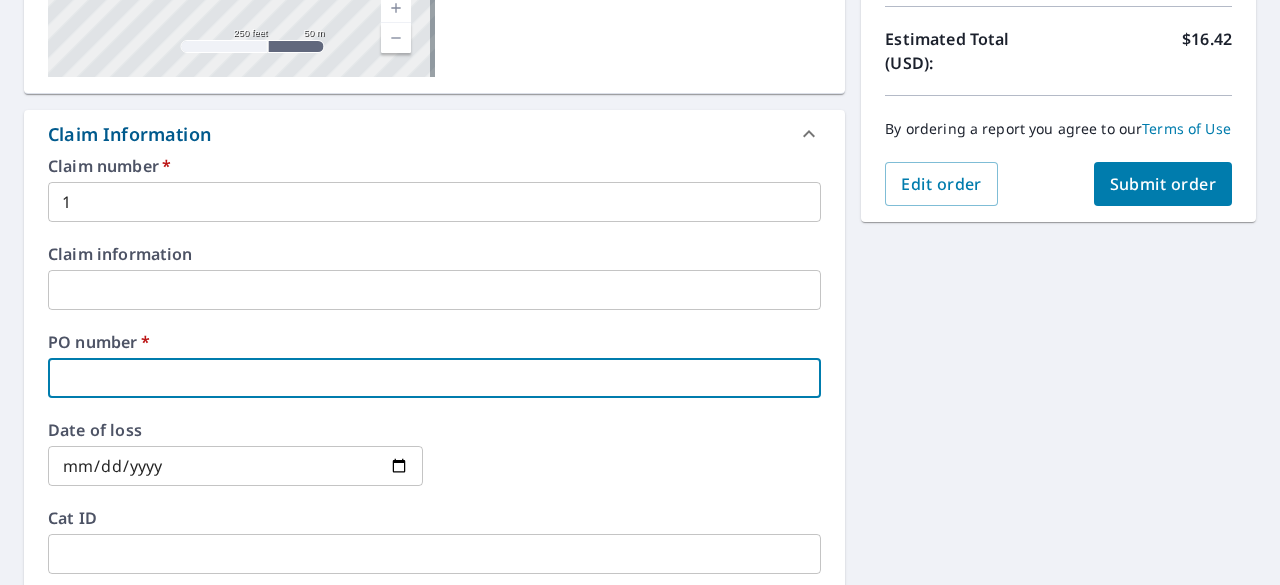 type on "S" 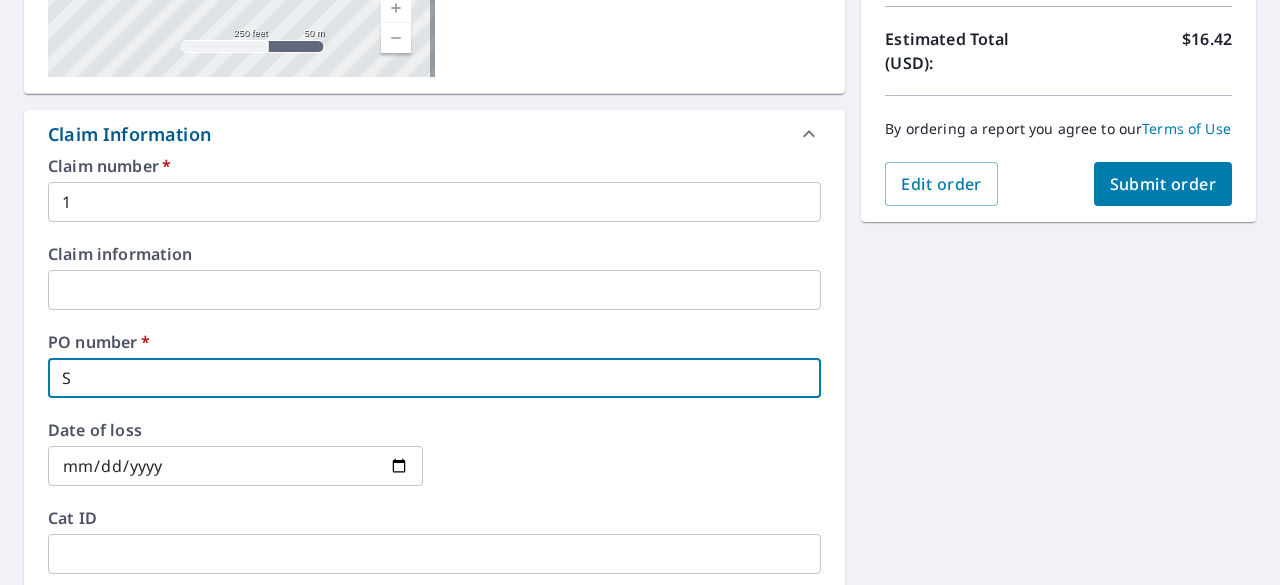 type on "SH" 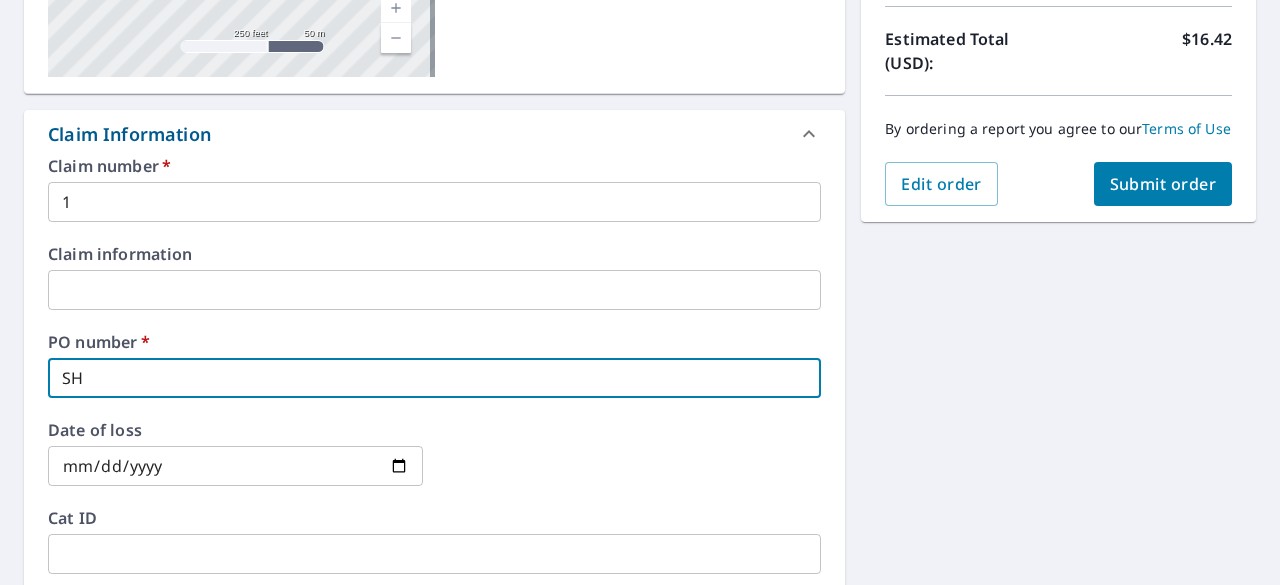 type on "SHC" 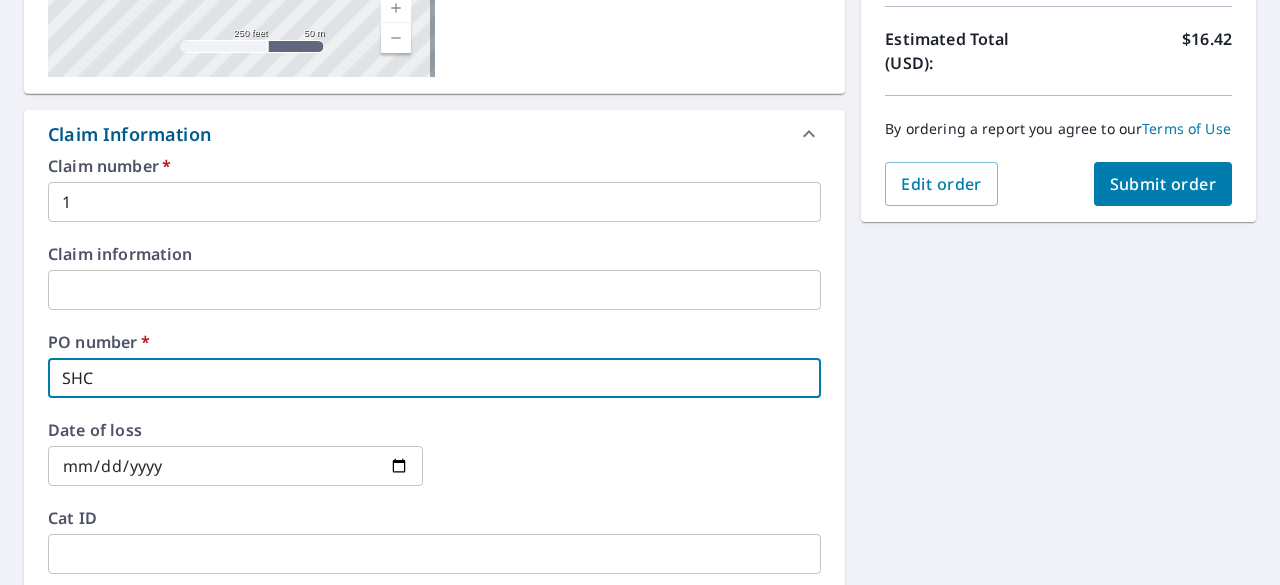 type on "SH" 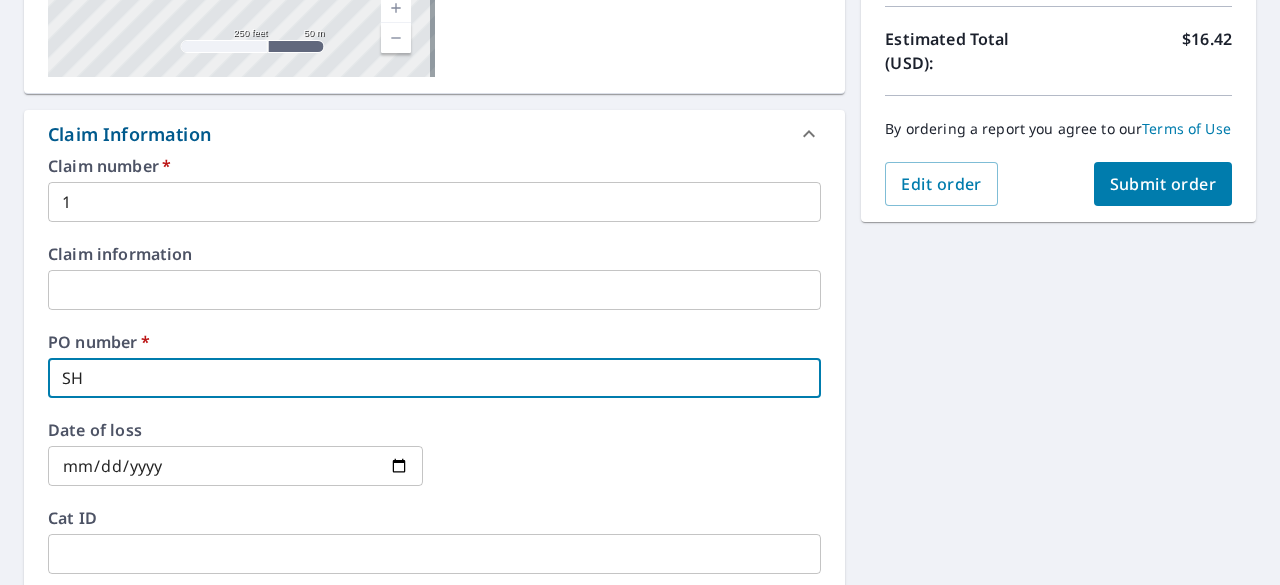type on "S" 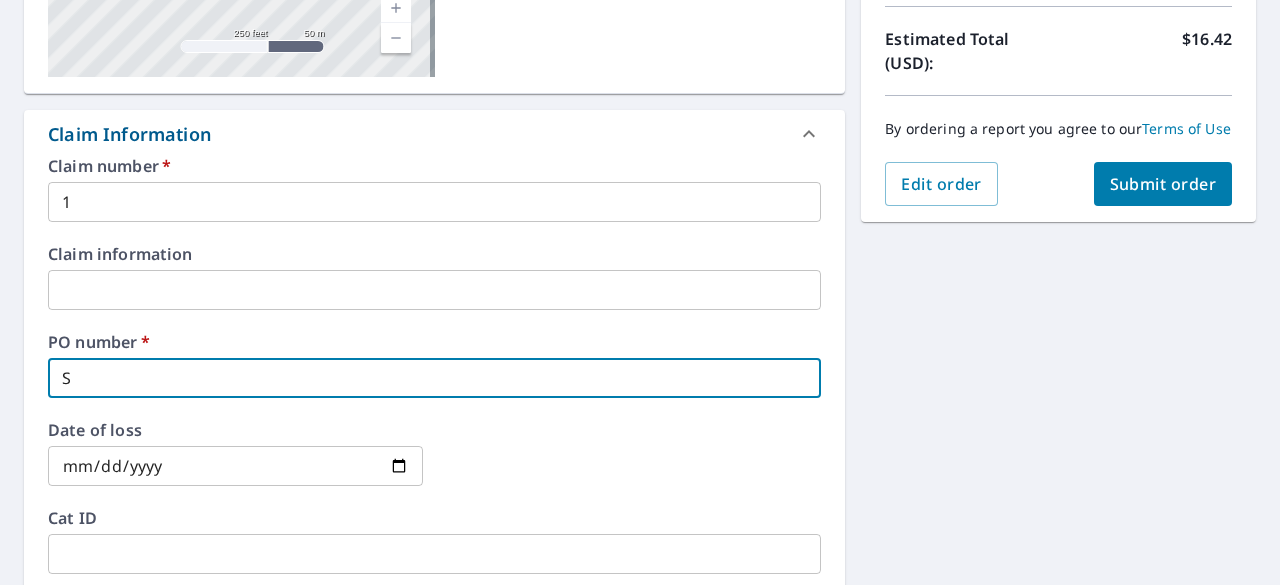 type on "SC" 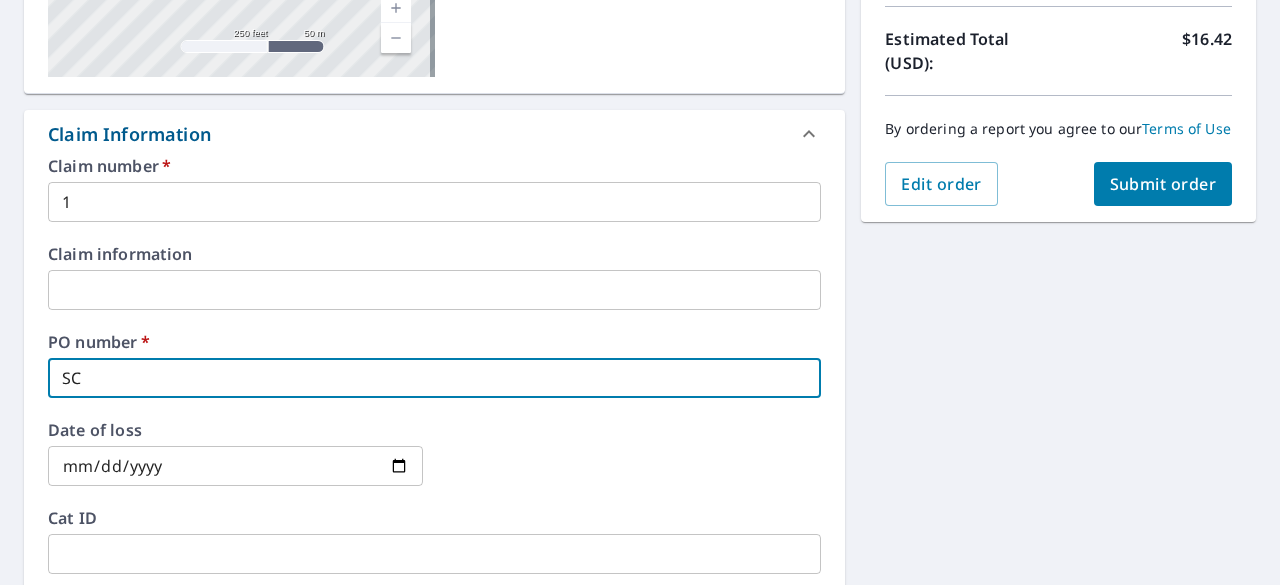 type on "SCH" 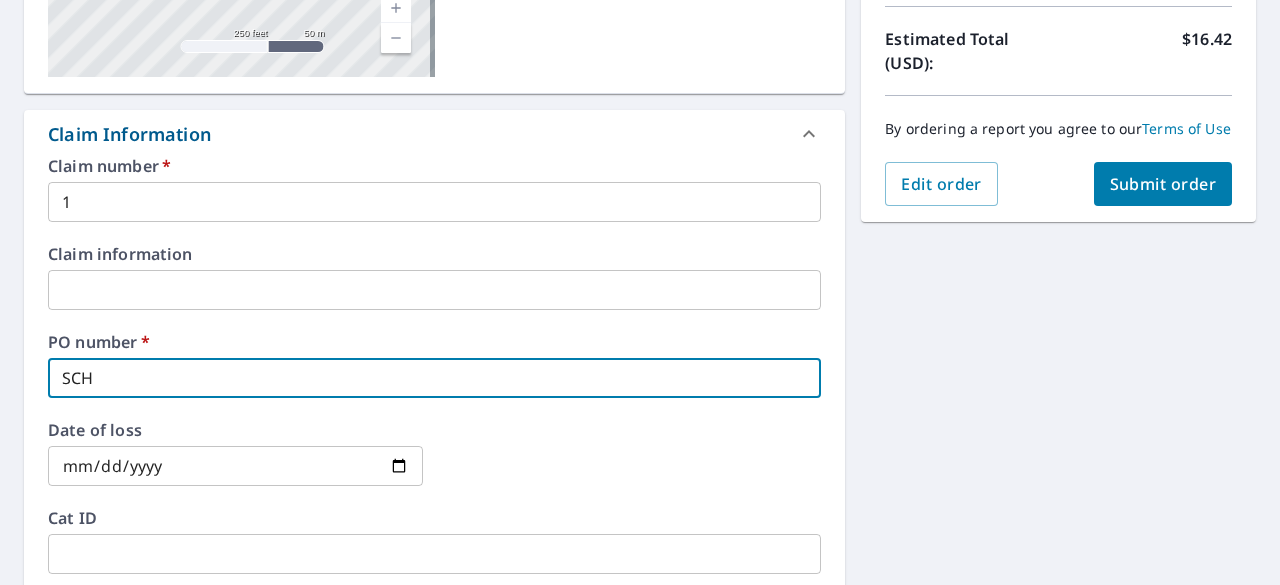 checkbox on "true" 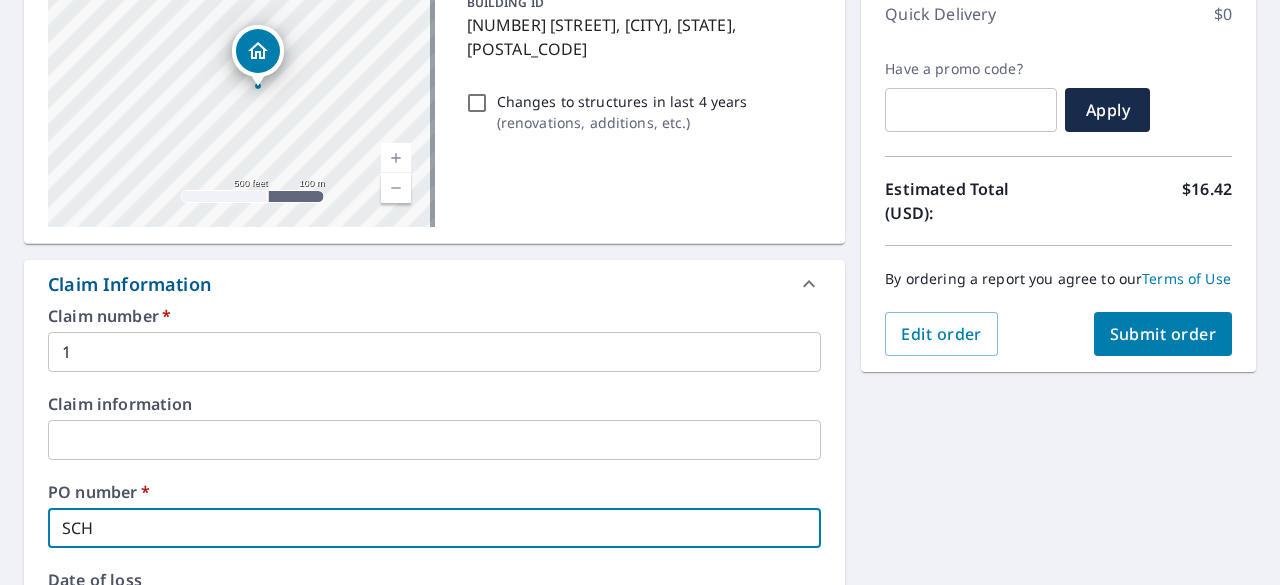 scroll, scrollTop: 291, scrollLeft: 0, axis: vertical 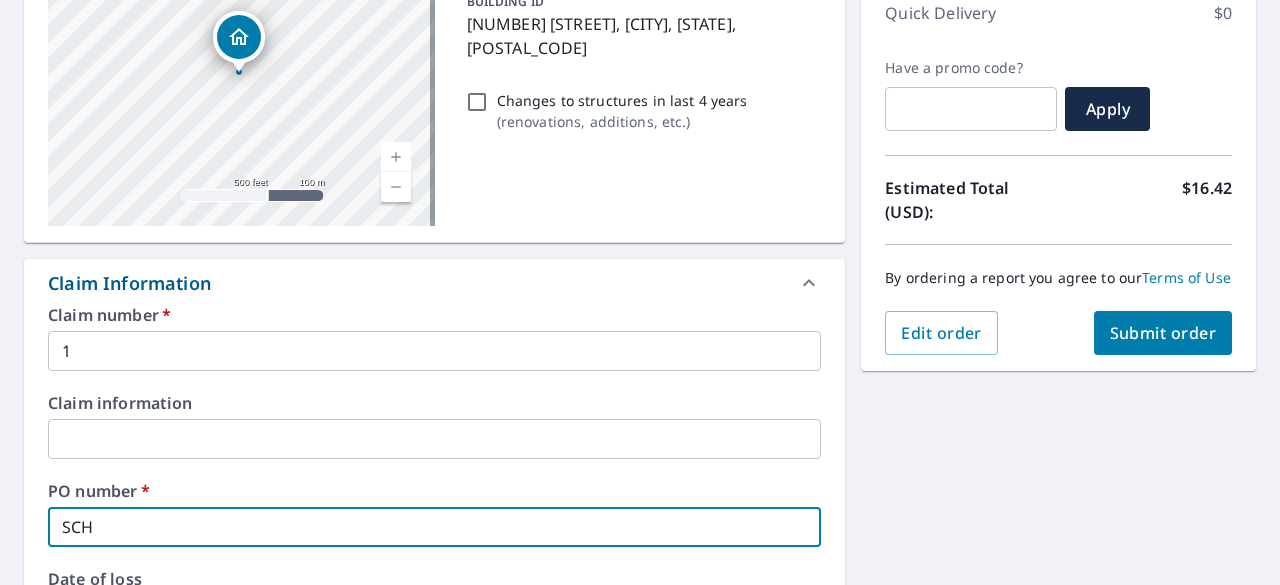type on "SCHE" 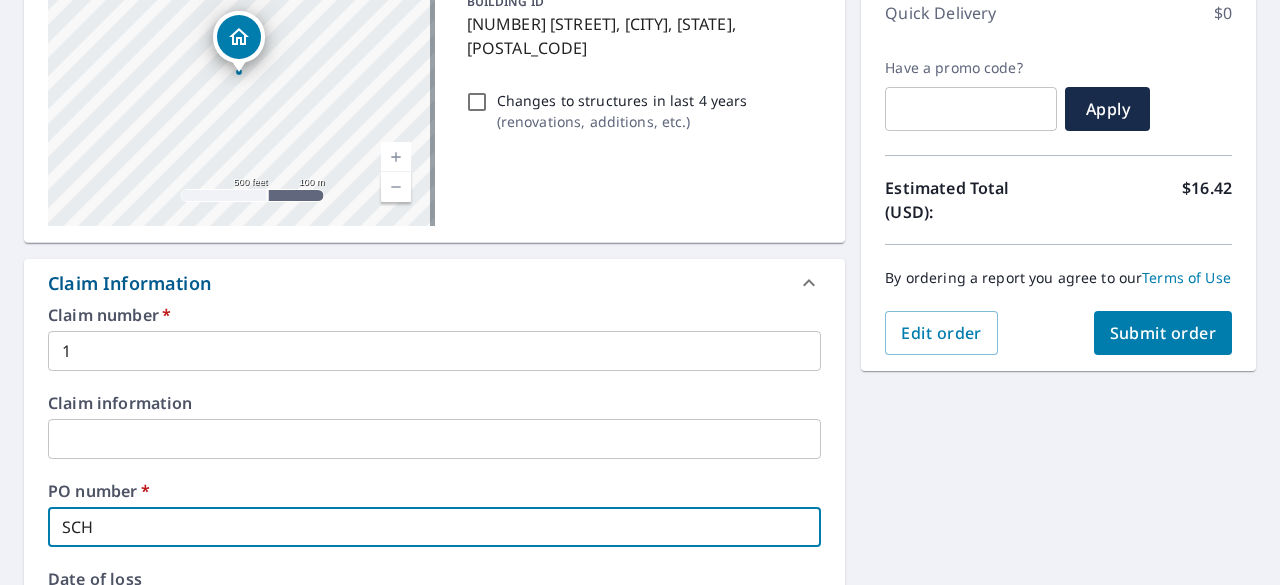 checkbox on "true" 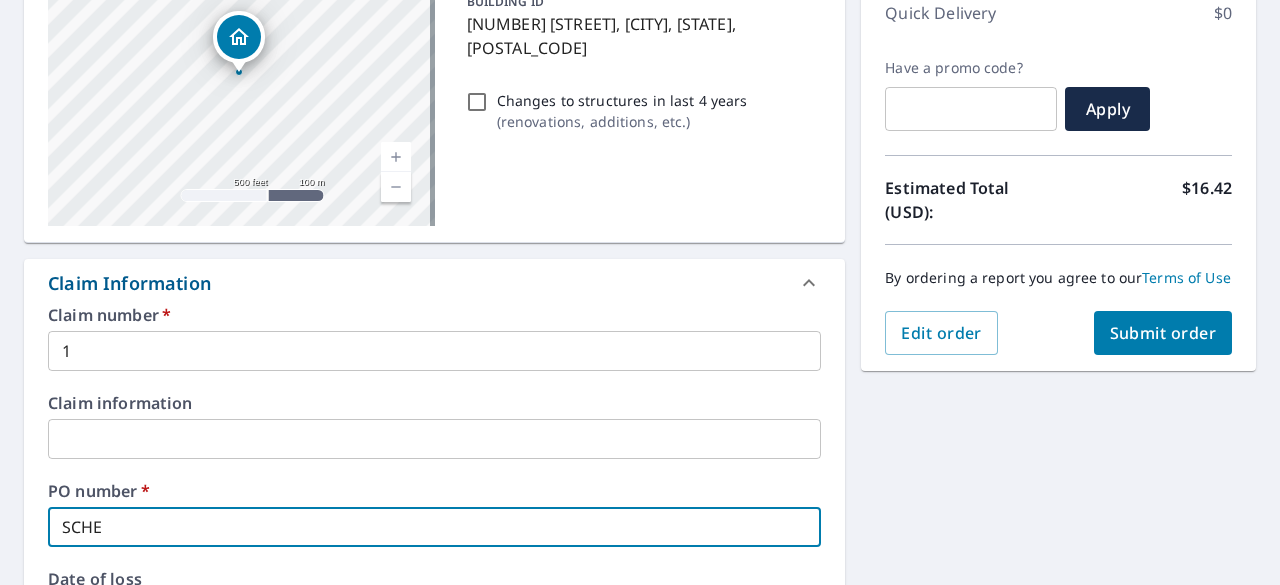 type on "SCHER" 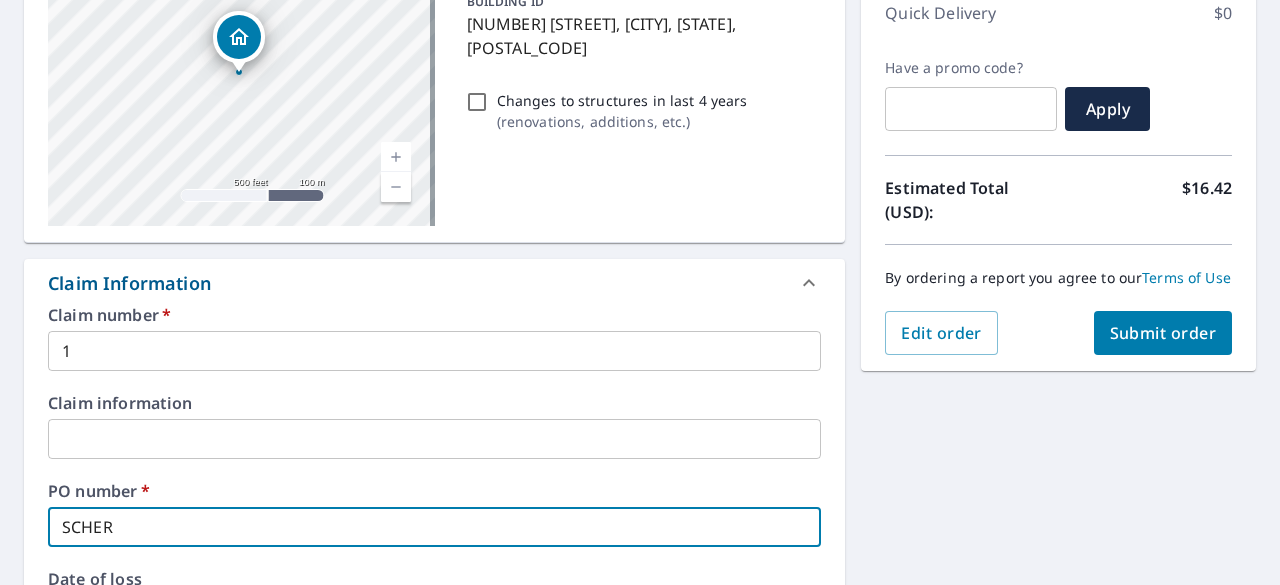 type on "SCHERE" 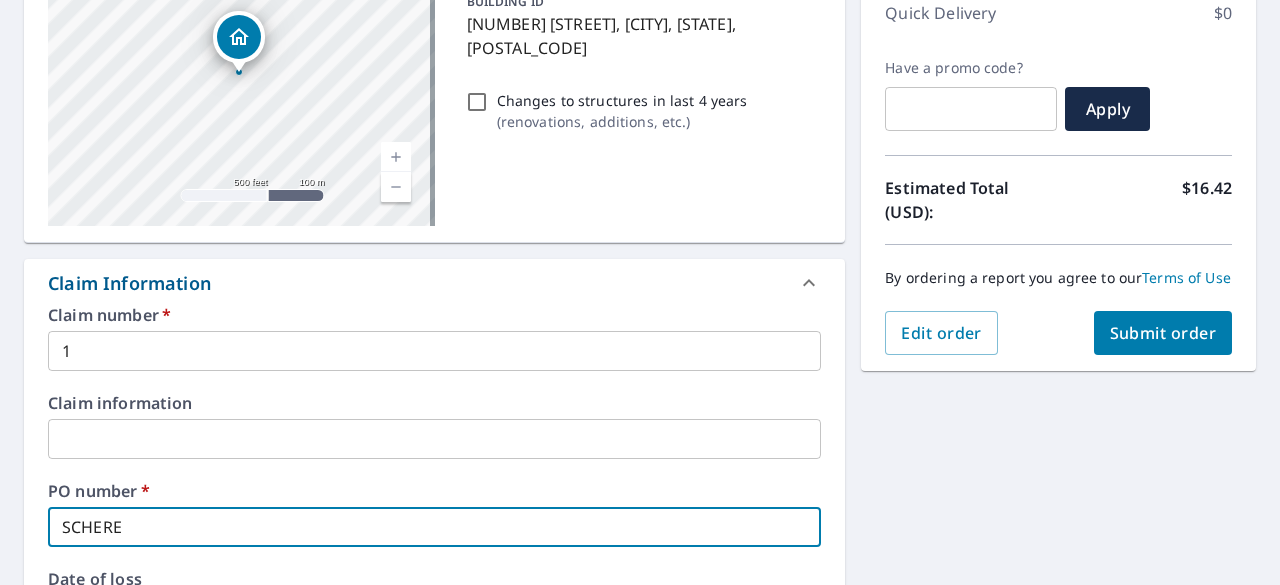 type on "SCHERER" 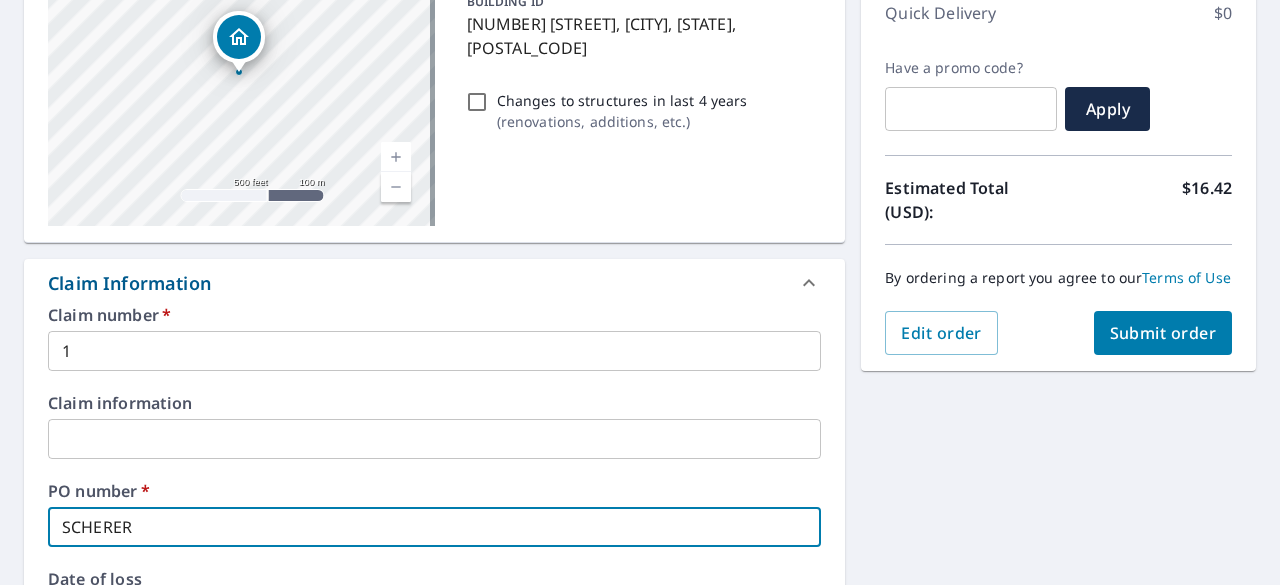 type on "SCHERERV" 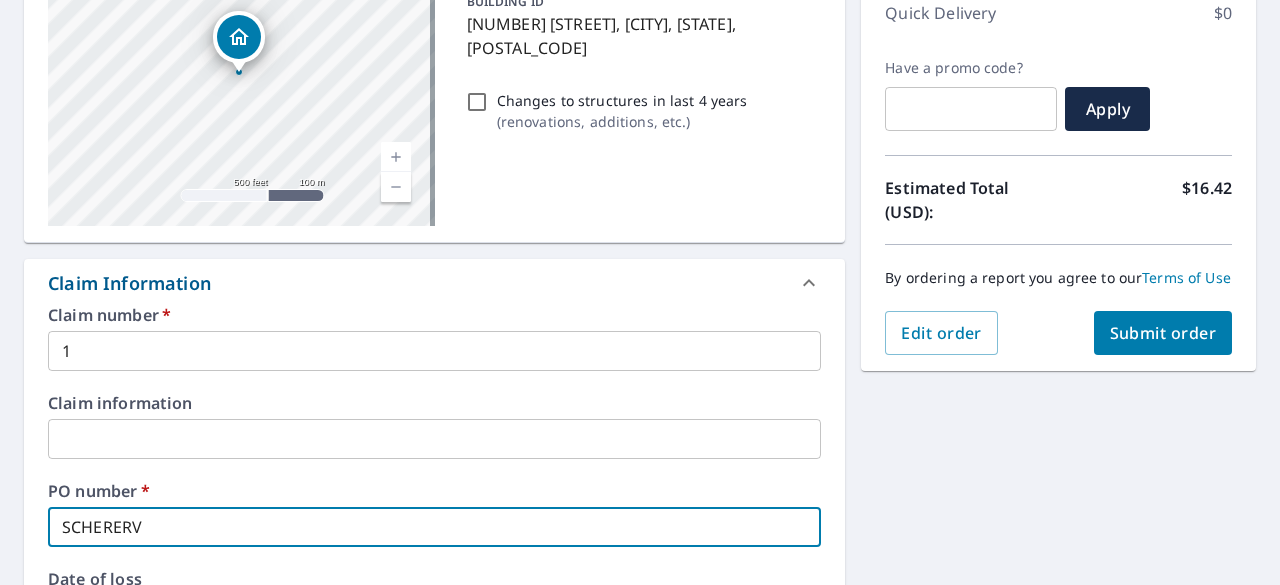 type on "SCHERERVI" 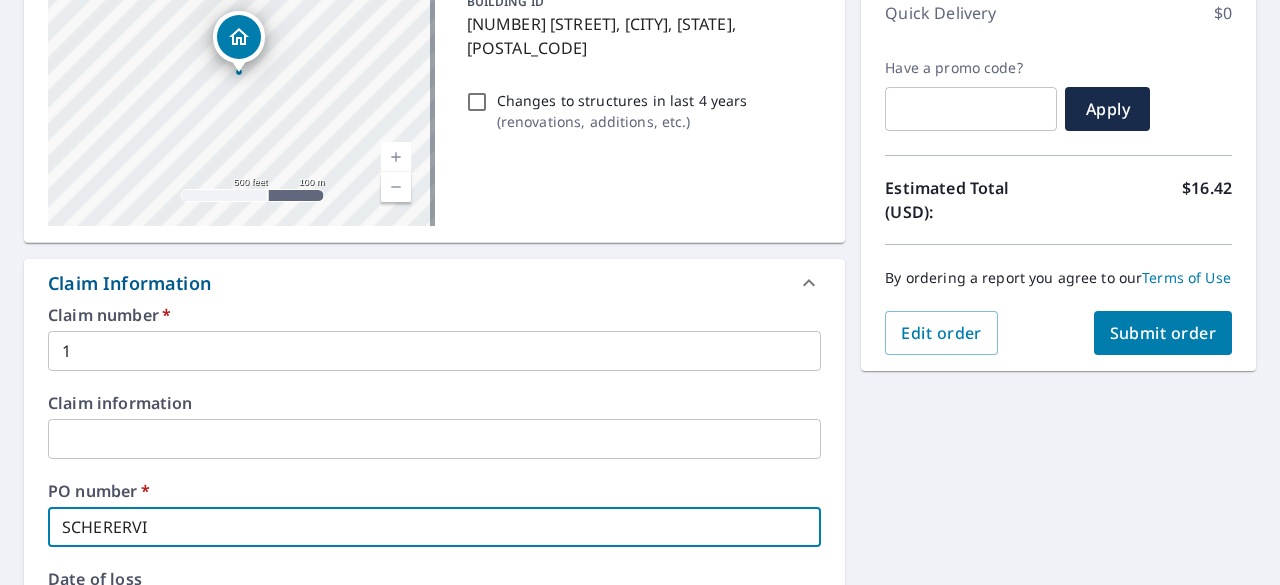 type on "SCHERERVIL" 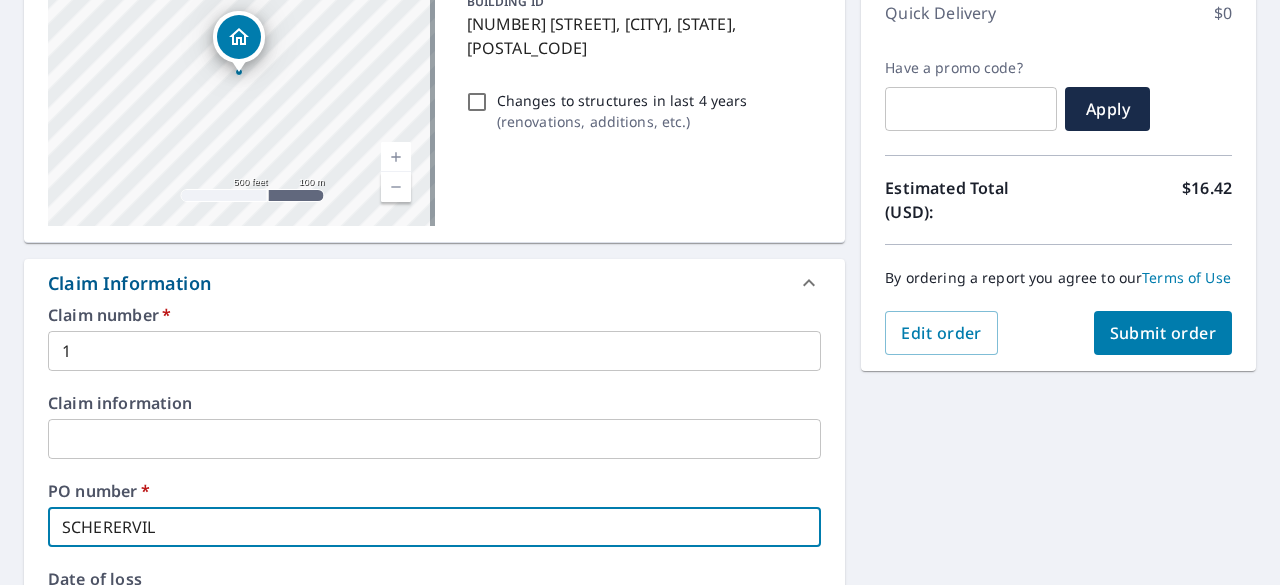 type on "SCHERERVILL" 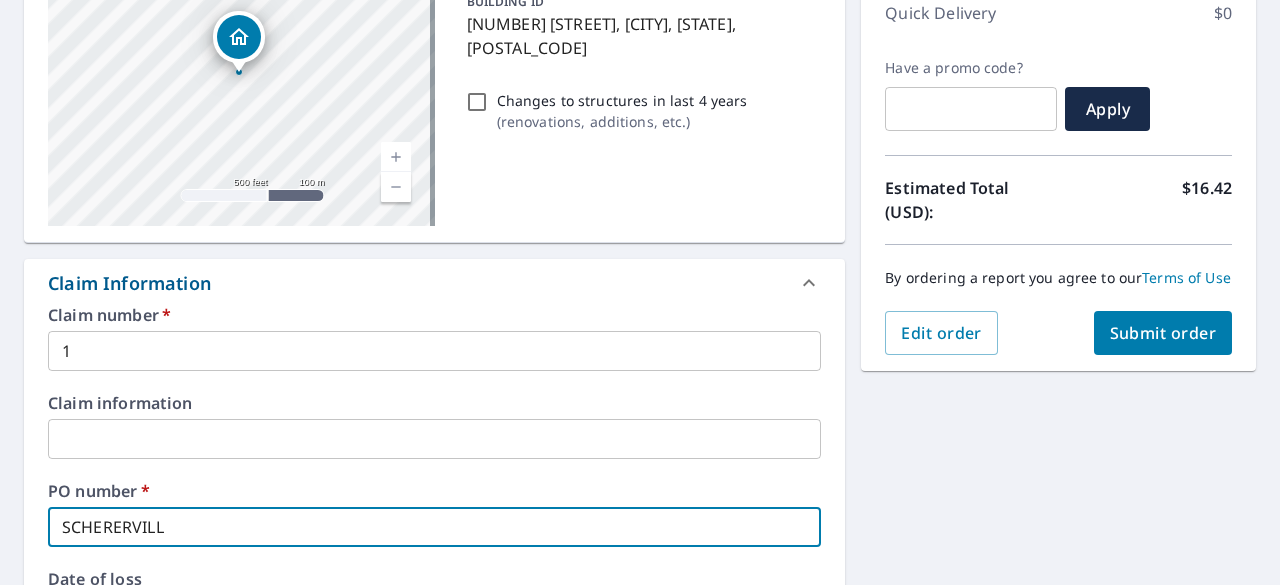 type on "[CITY]" 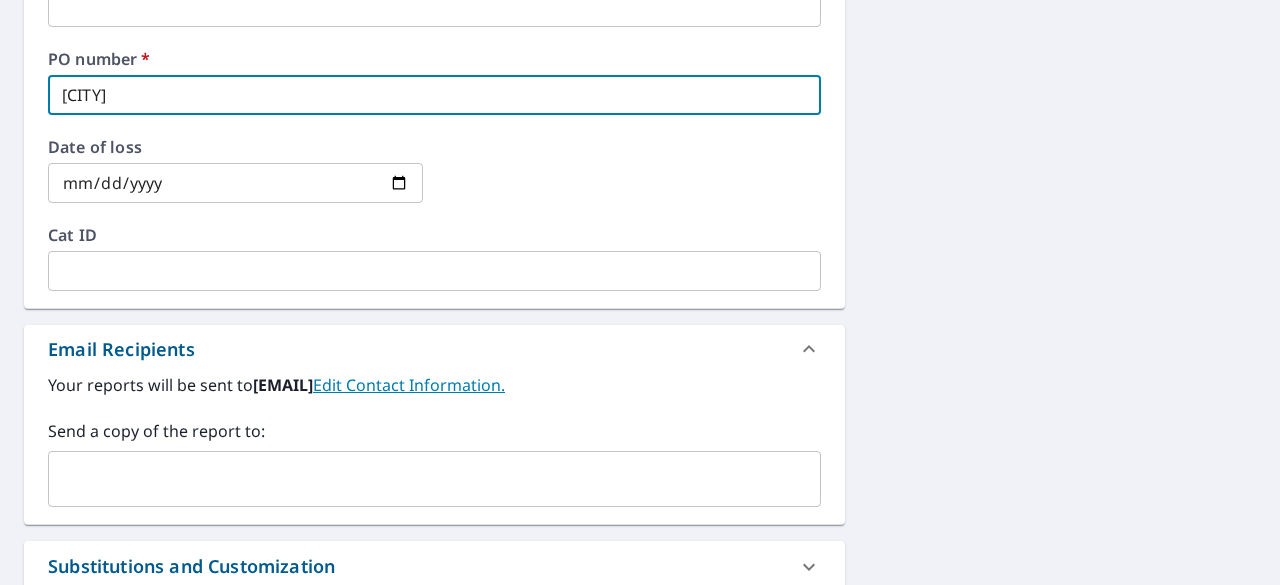 scroll, scrollTop: 725, scrollLeft: 0, axis: vertical 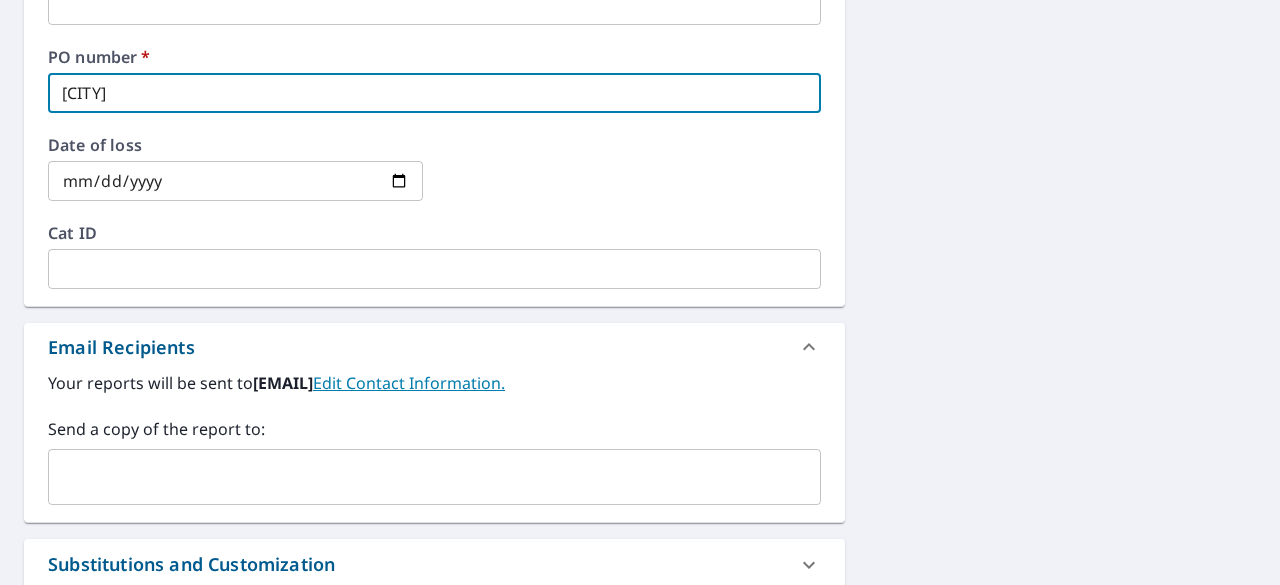type on "[CITY]" 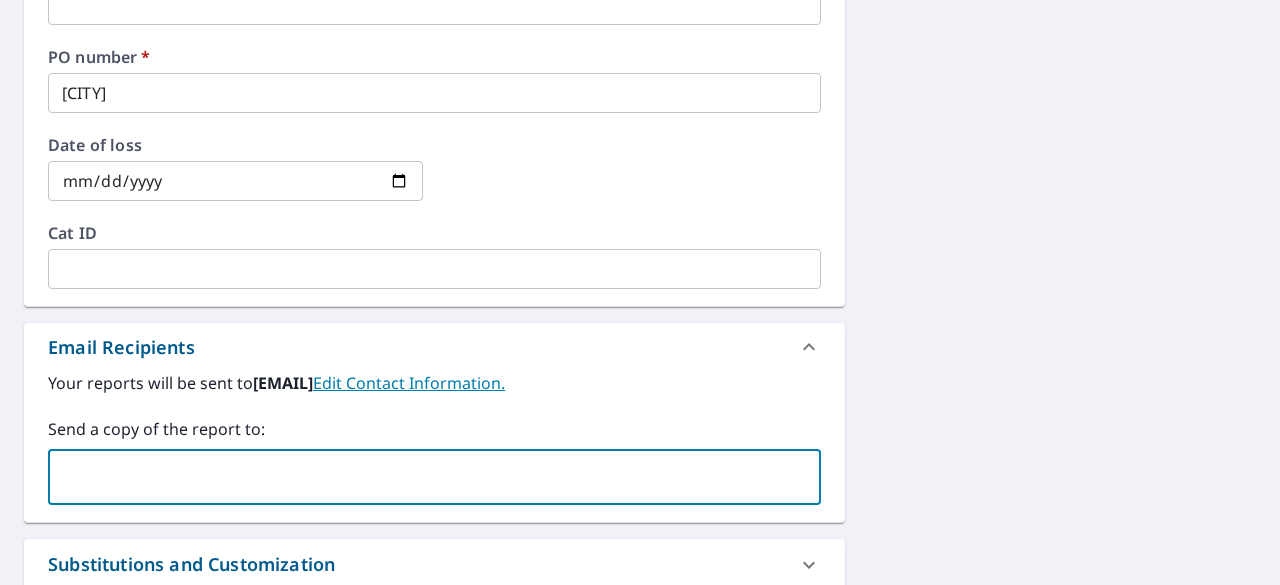 click at bounding box center [419, 477] 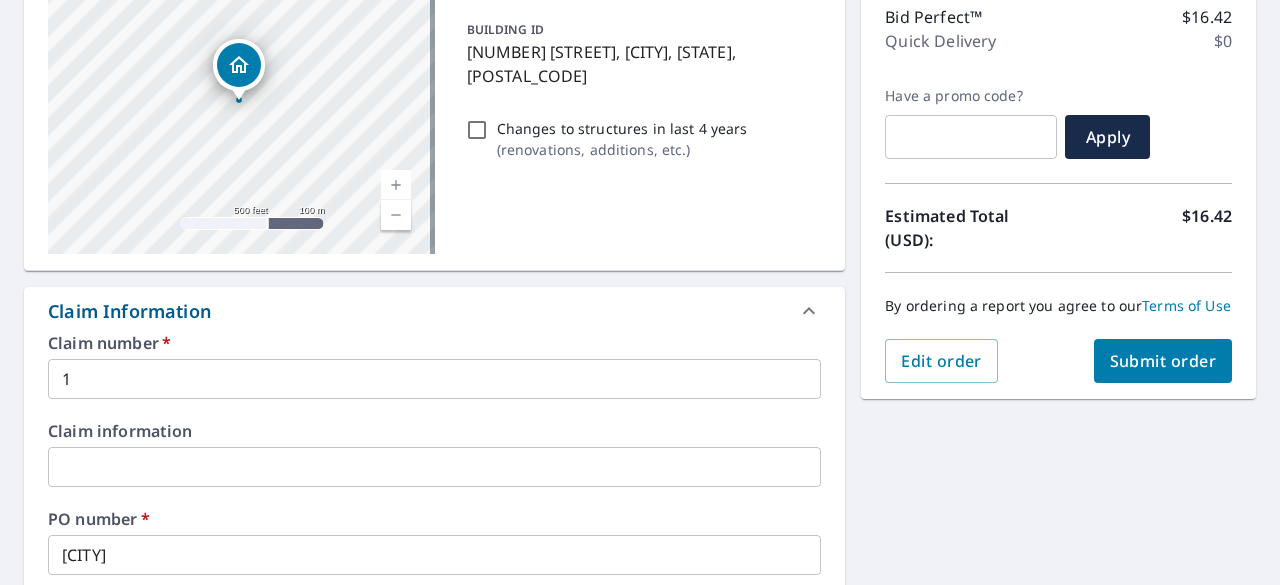 scroll, scrollTop: 272, scrollLeft: 0, axis: vertical 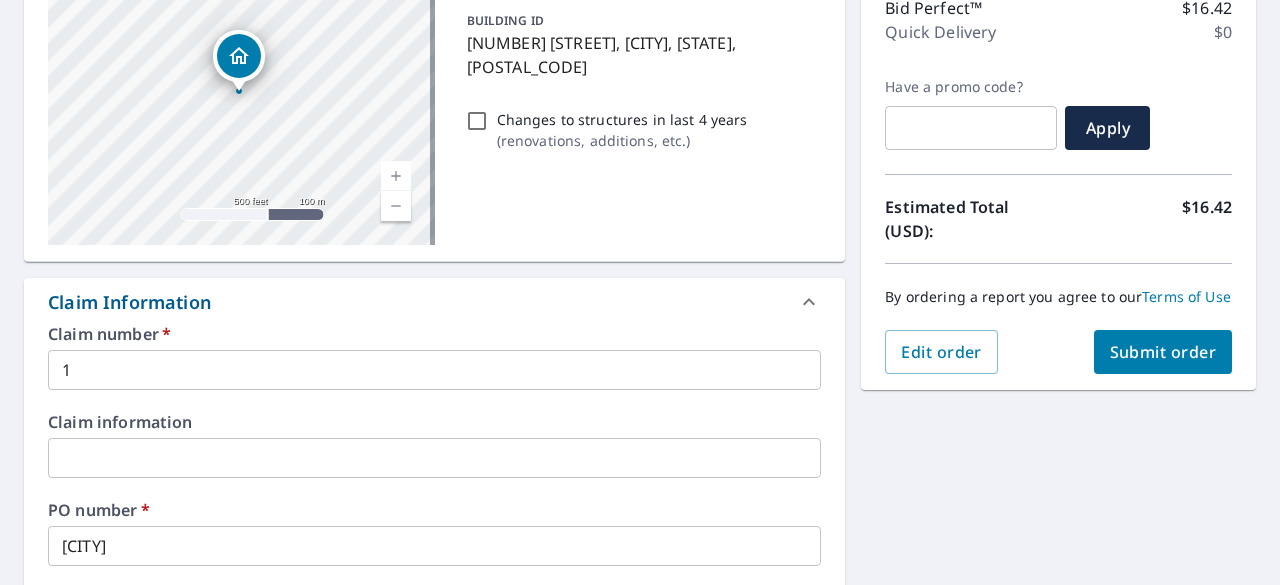 type 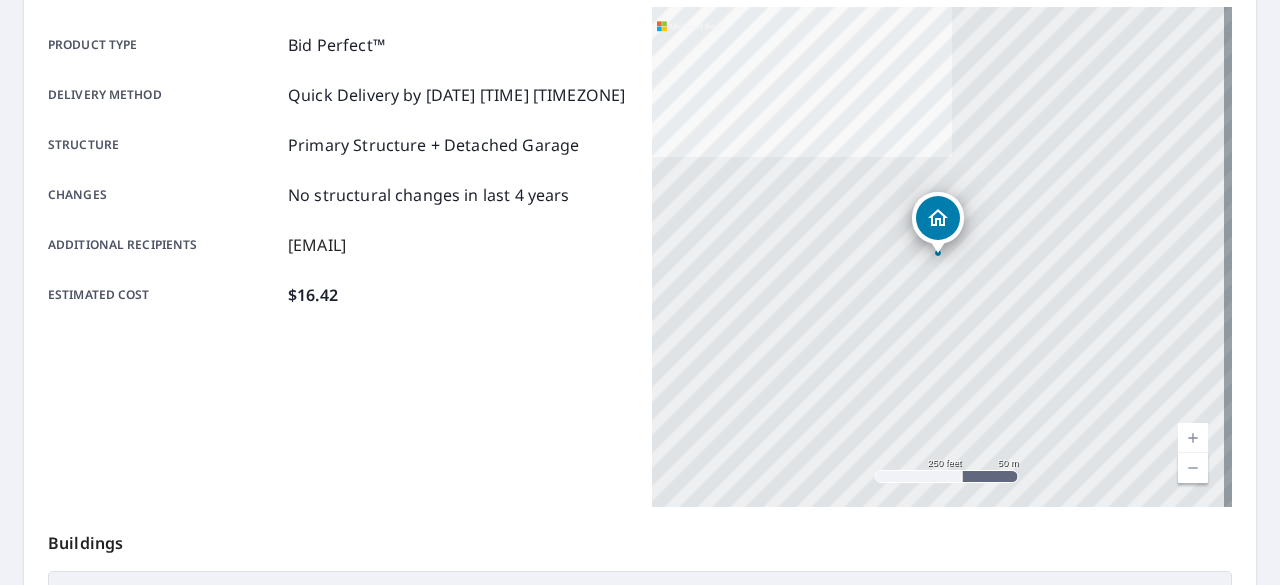 scroll, scrollTop: 0, scrollLeft: 0, axis: both 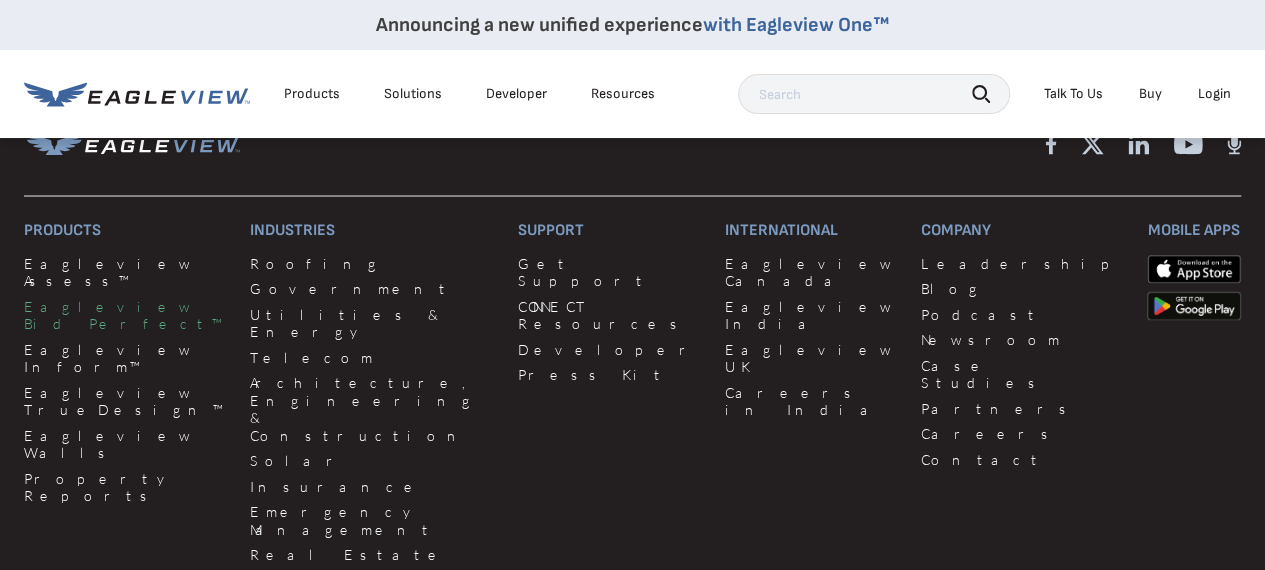 click on "Eagleview Bid Perfect™" at bounding box center [125, 314] 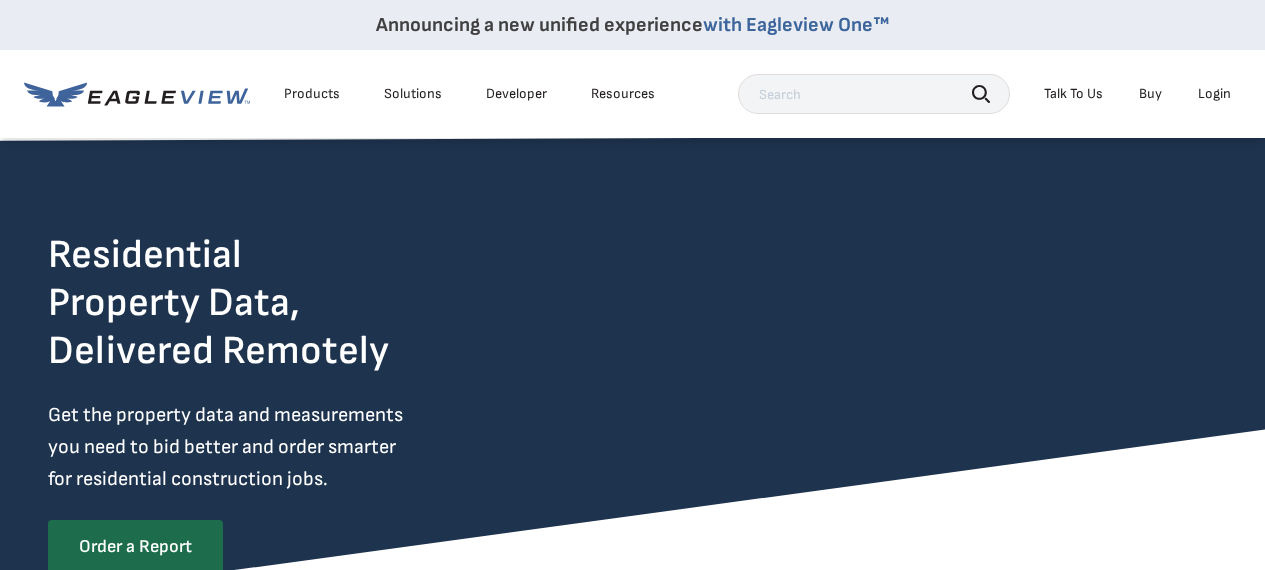 scroll, scrollTop: 0, scrollLeft: 0, axis: both 